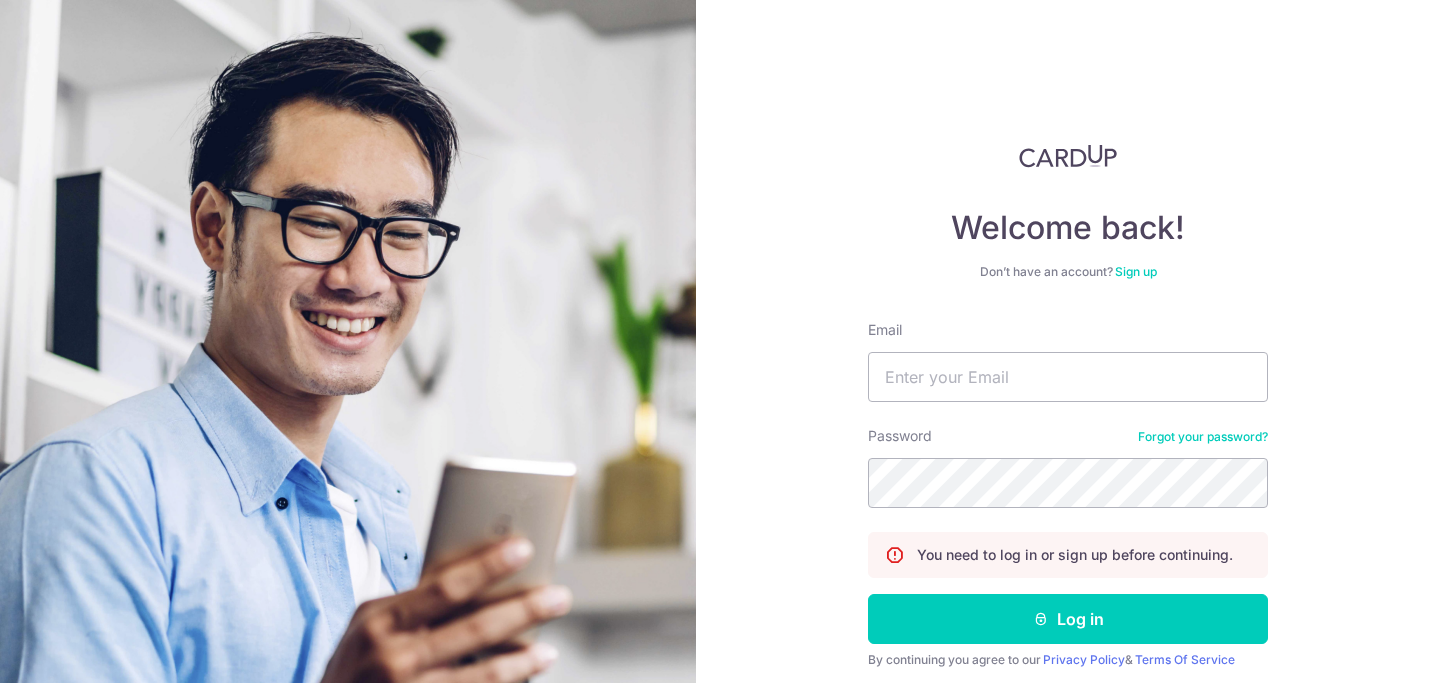 scroll, scrollTop: 0, scrollLeft: 0, axis: both 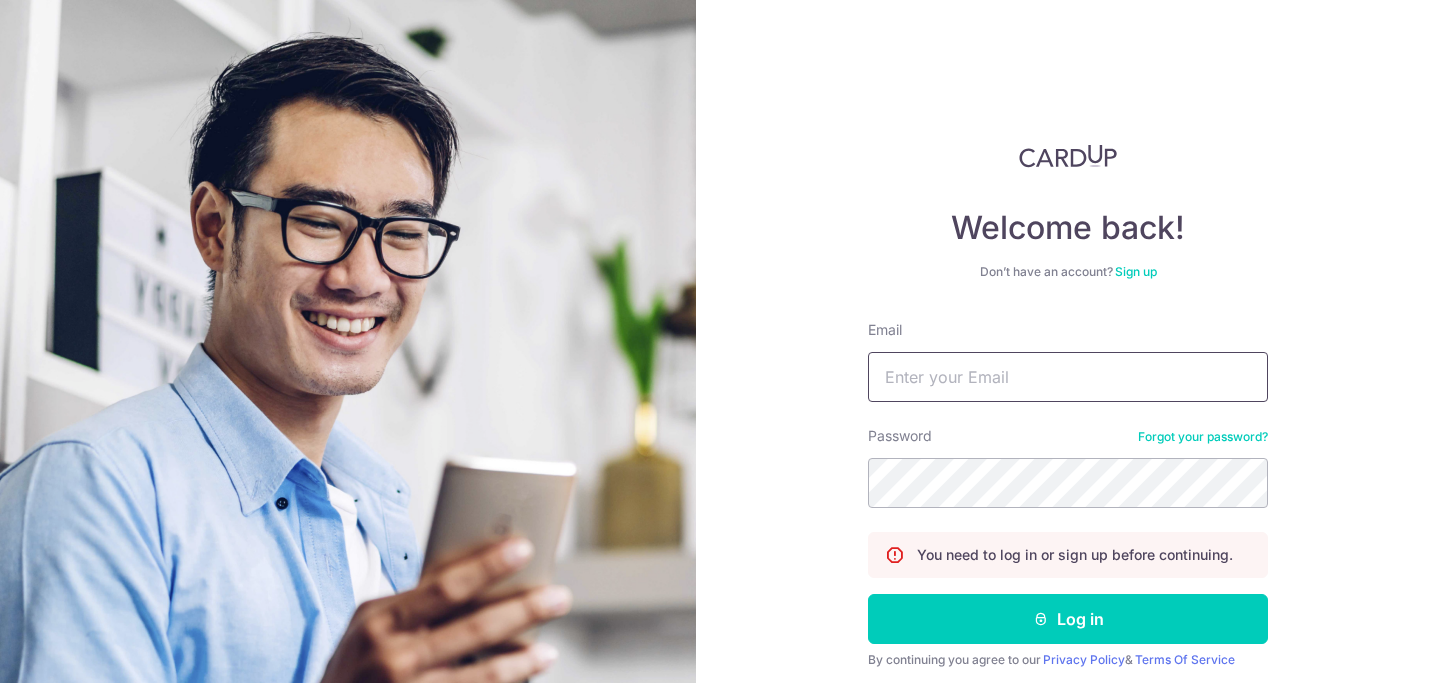 type on "[EMAIL]" 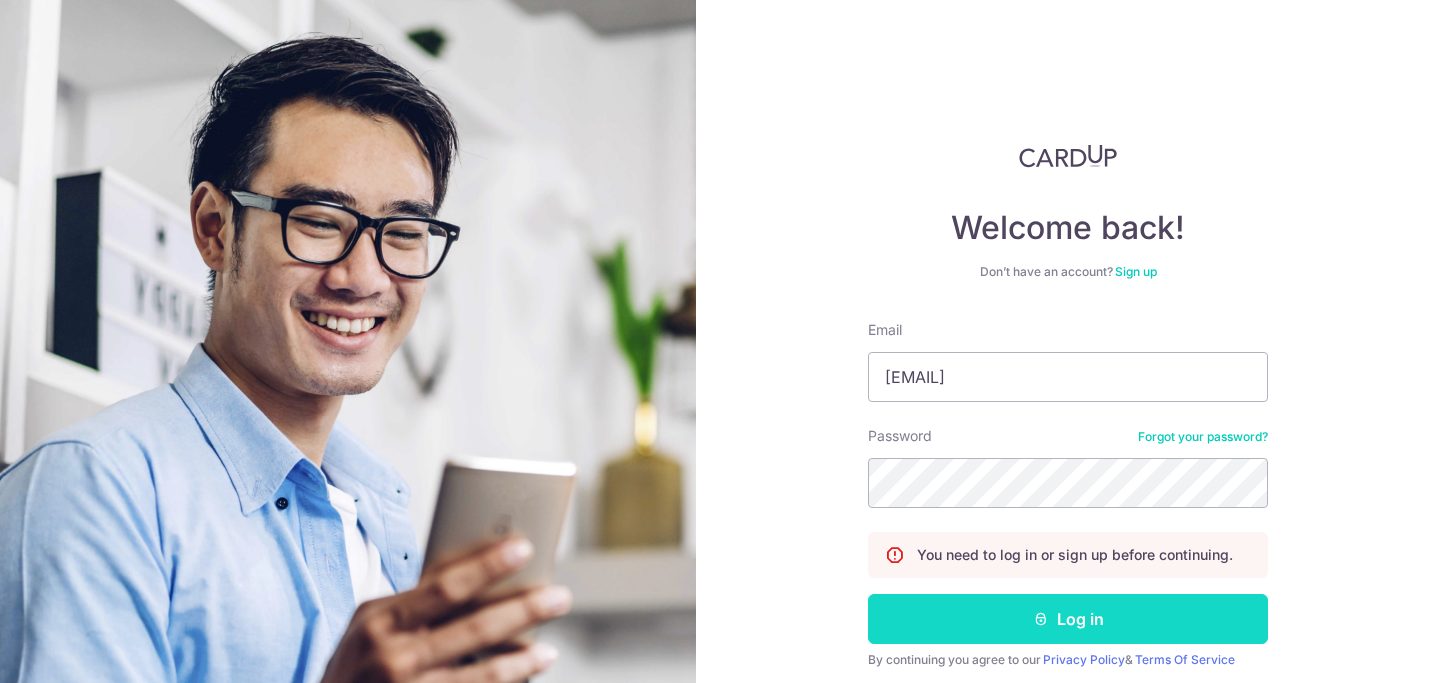 click on "Log in" at bounding box center (1068, 619) 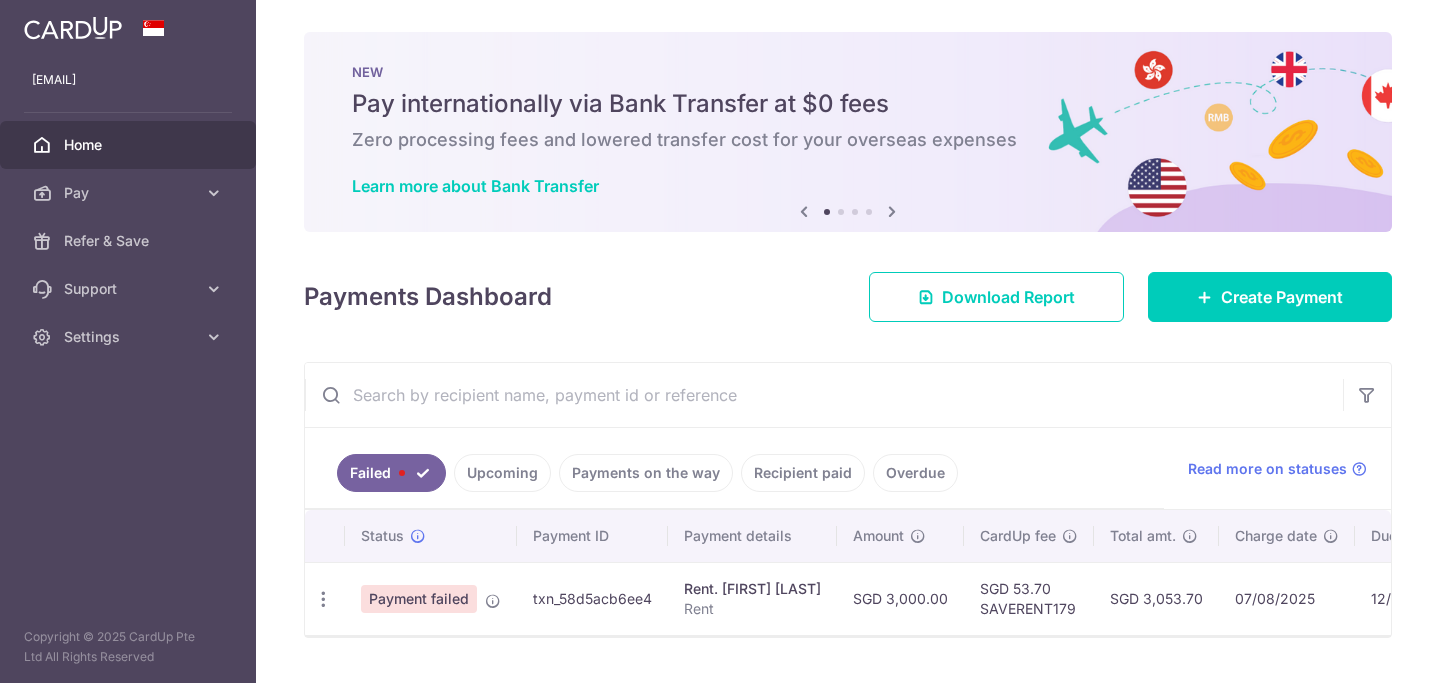 scroll, scrollTop: 0, scrollLeft: 0, axis: both 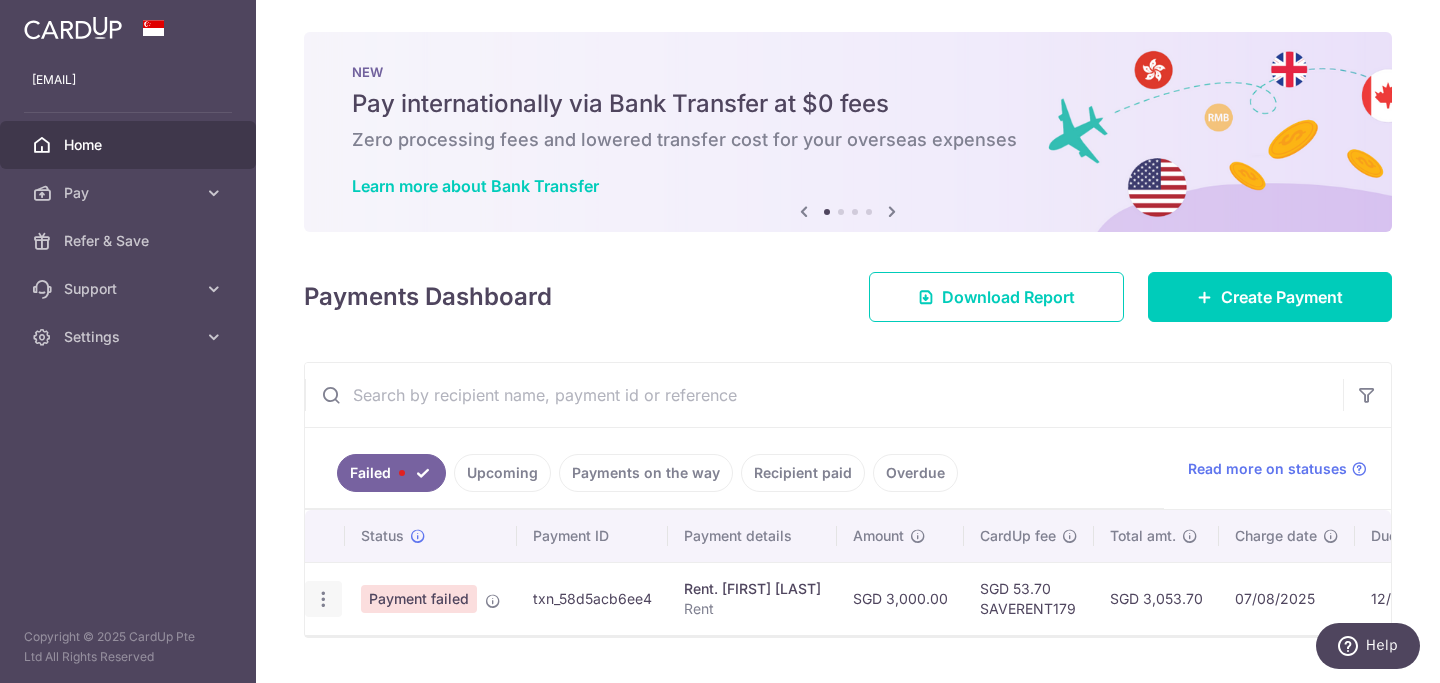click at bounding box center [323, 599] 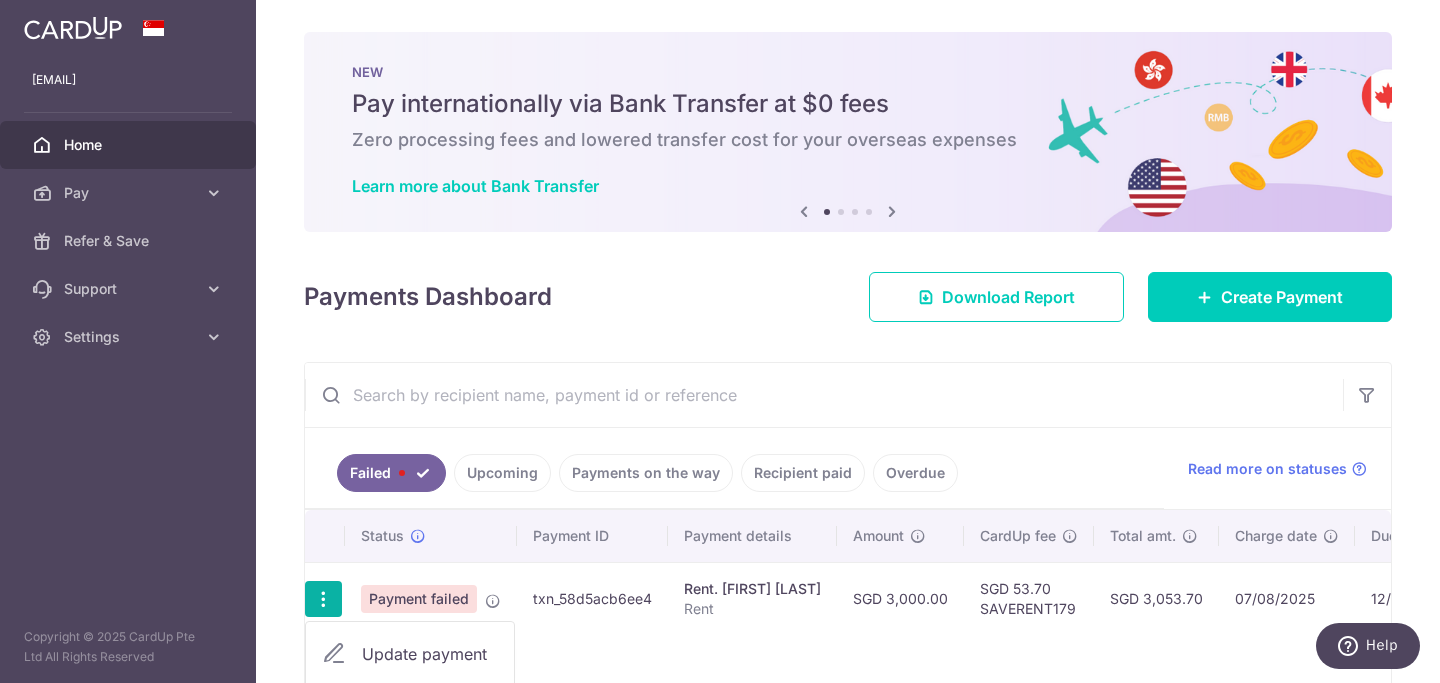 click on "Update payment" at bounding box center [430, 654] 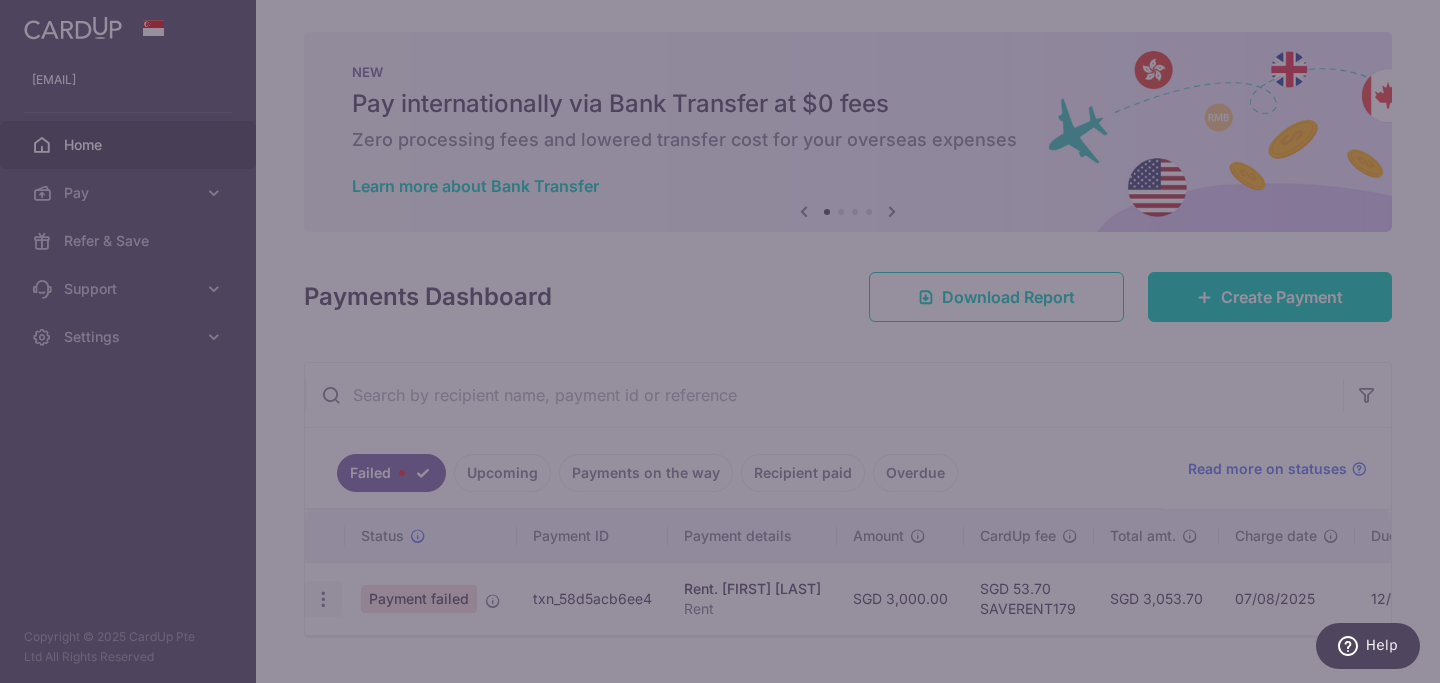type on "SAVERENT179" 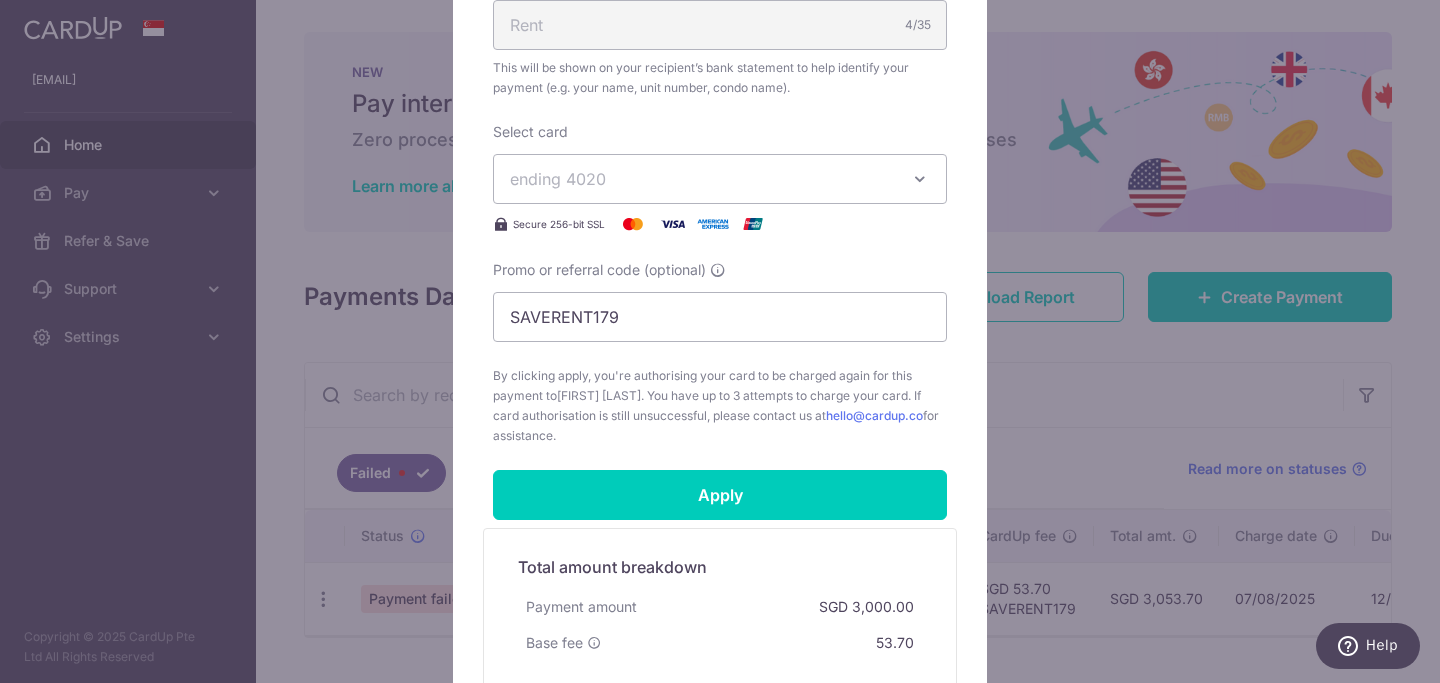 scroll, scrollTop: 709, scrollLeft: 0, axis: vertical 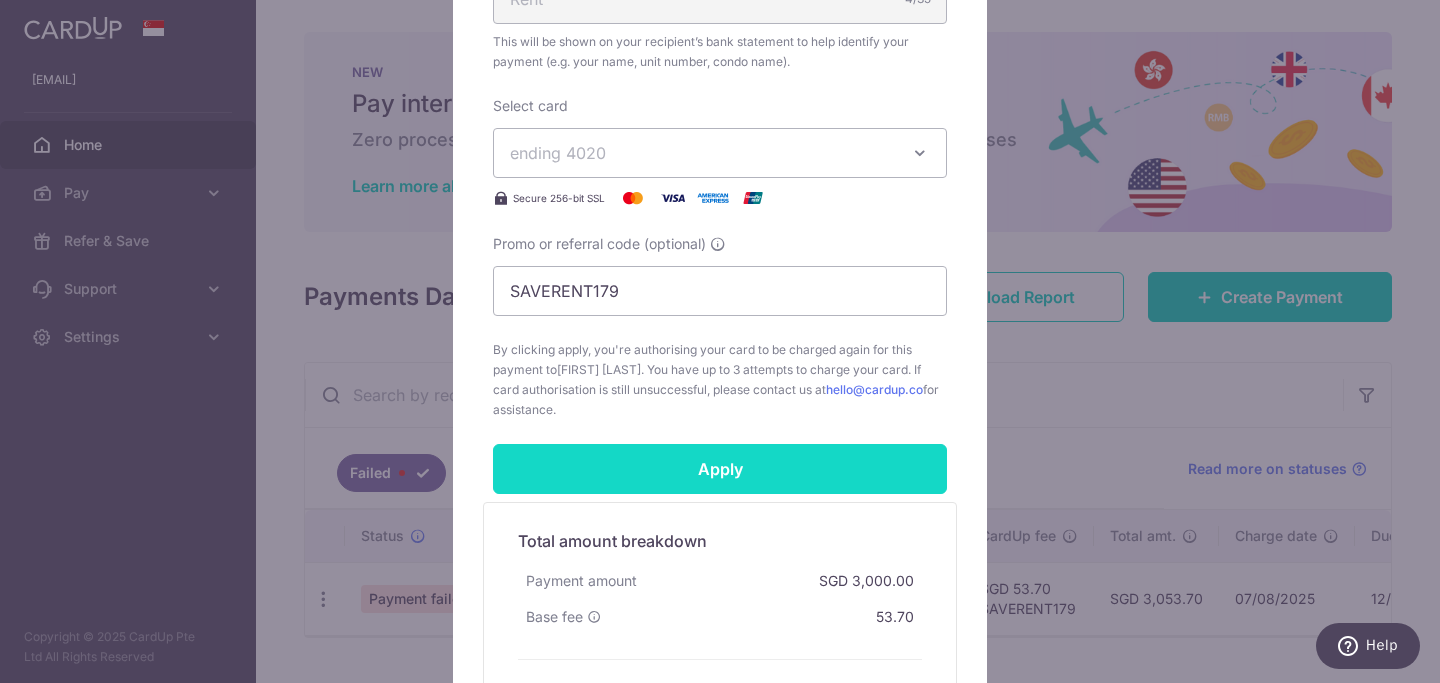 click on "Apply" at bounding box center [720, 469] 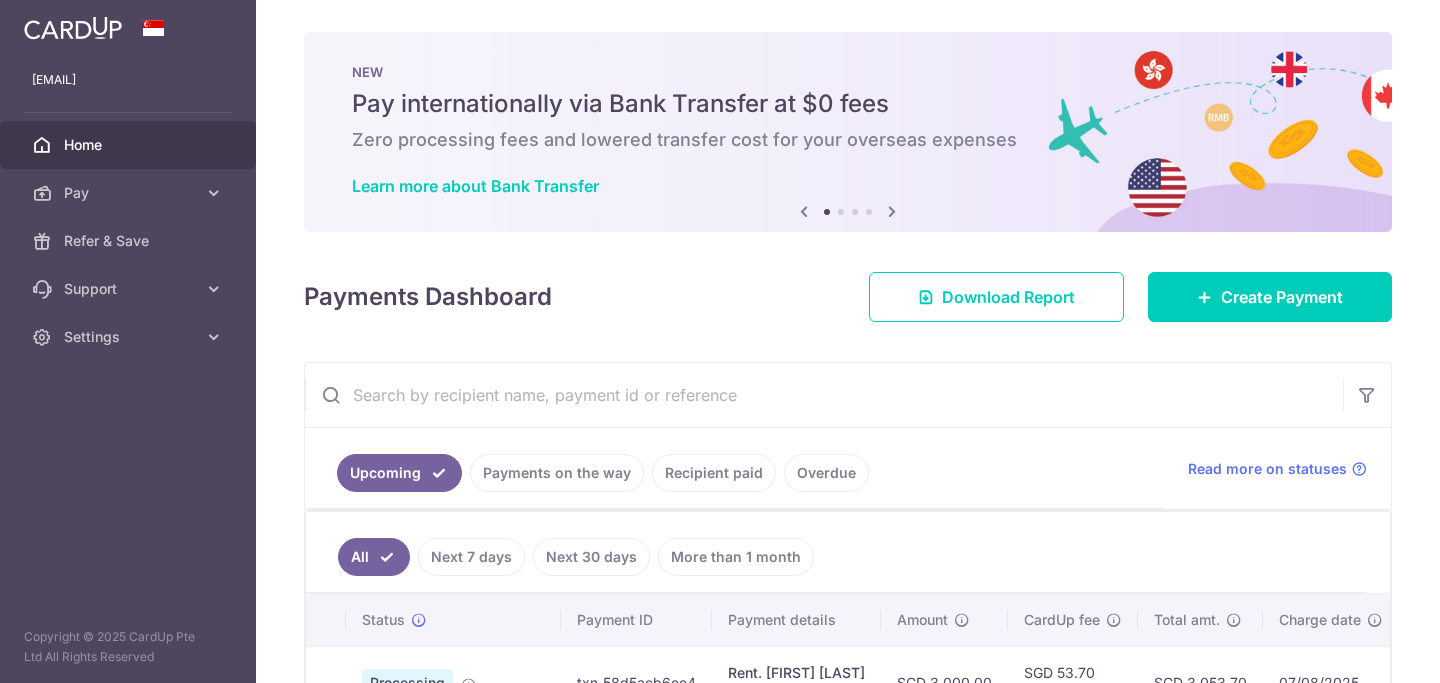 scroll, scrollTop: 0, scrollLeft: 0, axis: both 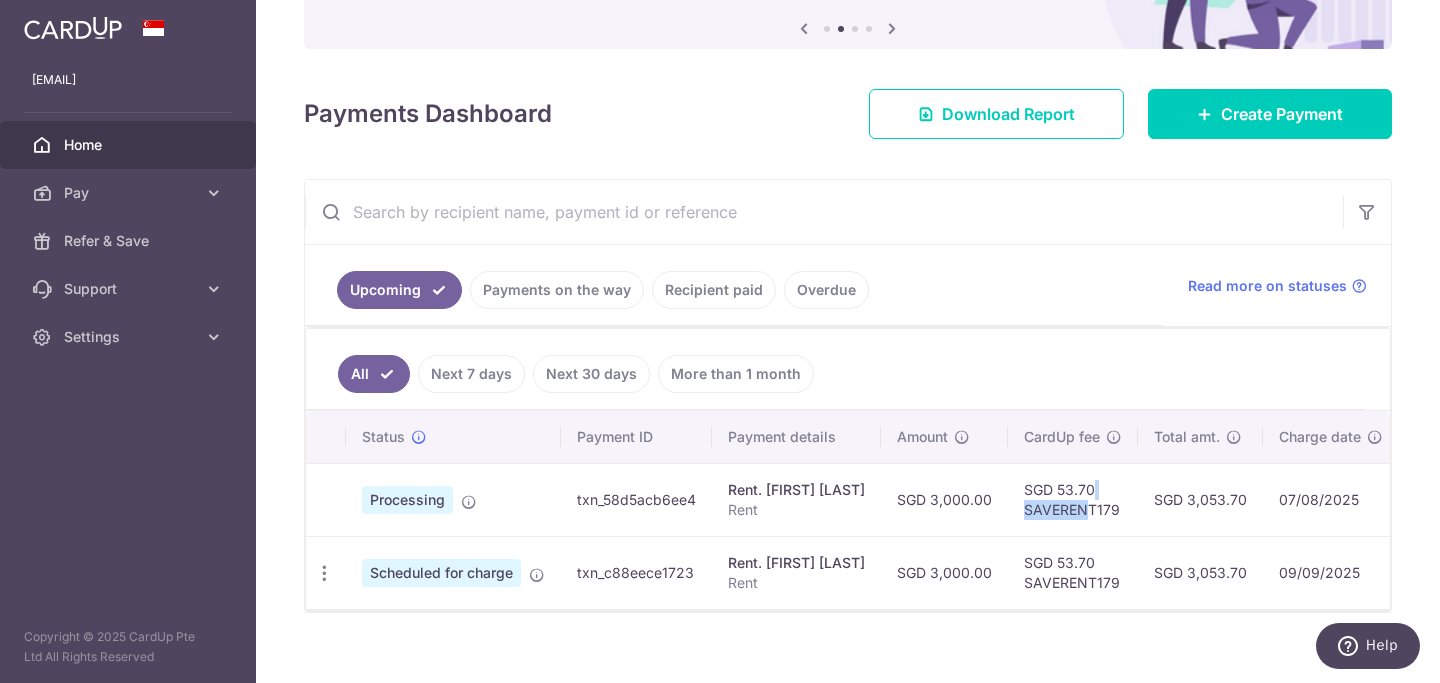 drag, startPoint x: 1147, startPoint y: 488, endPoint x: 1179, endPoint y: 503, distance: 35.341194 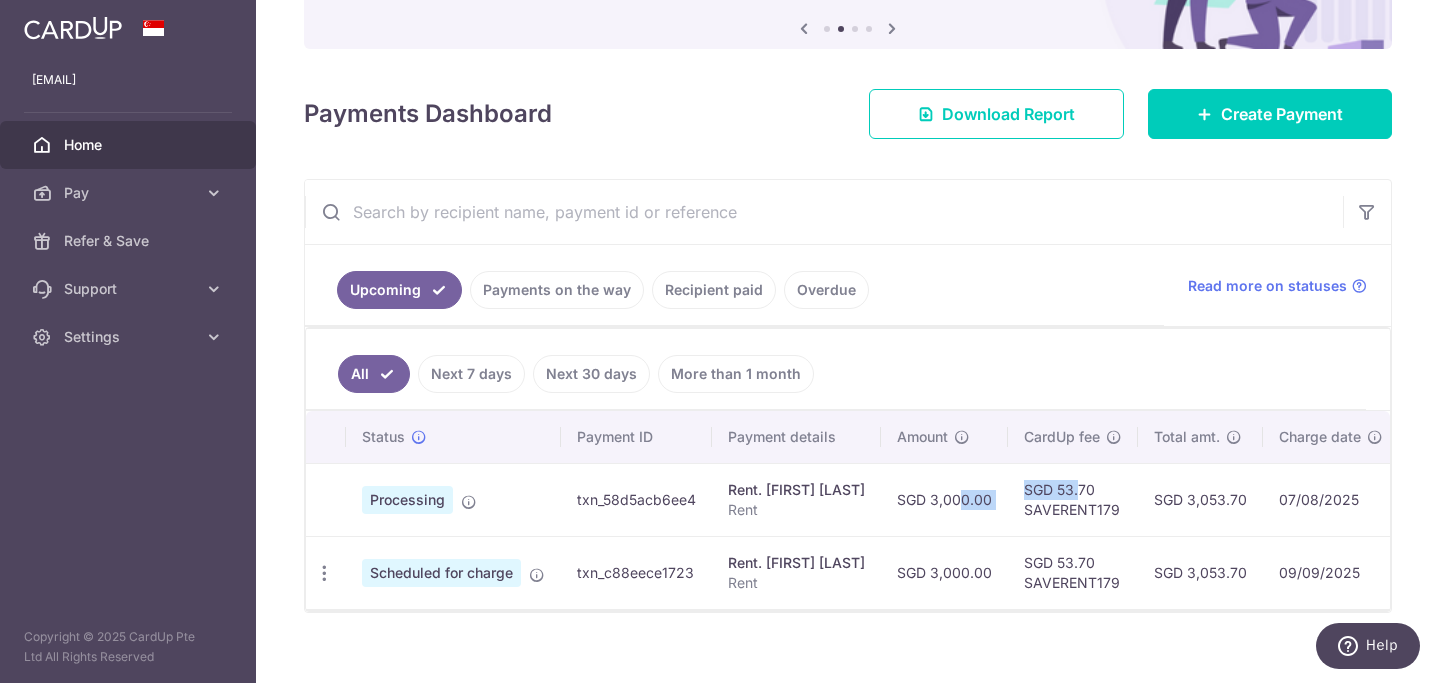drag, startPoint x: 1027, startPoint y: 499, endPoint x: 1131, endPoint y: 499, distance: 104 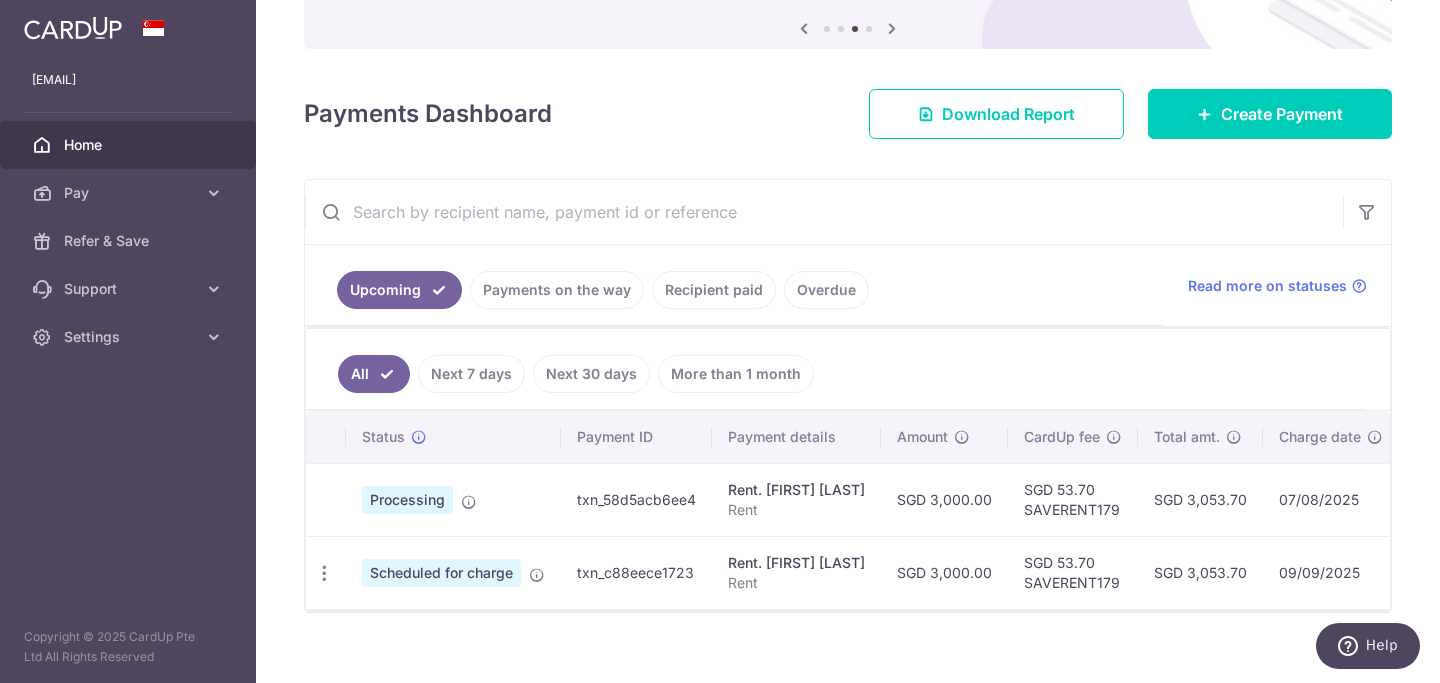 click on "All
Next 7 days
Next 30 days
More than 1 month" at bounding box center [836, 369] 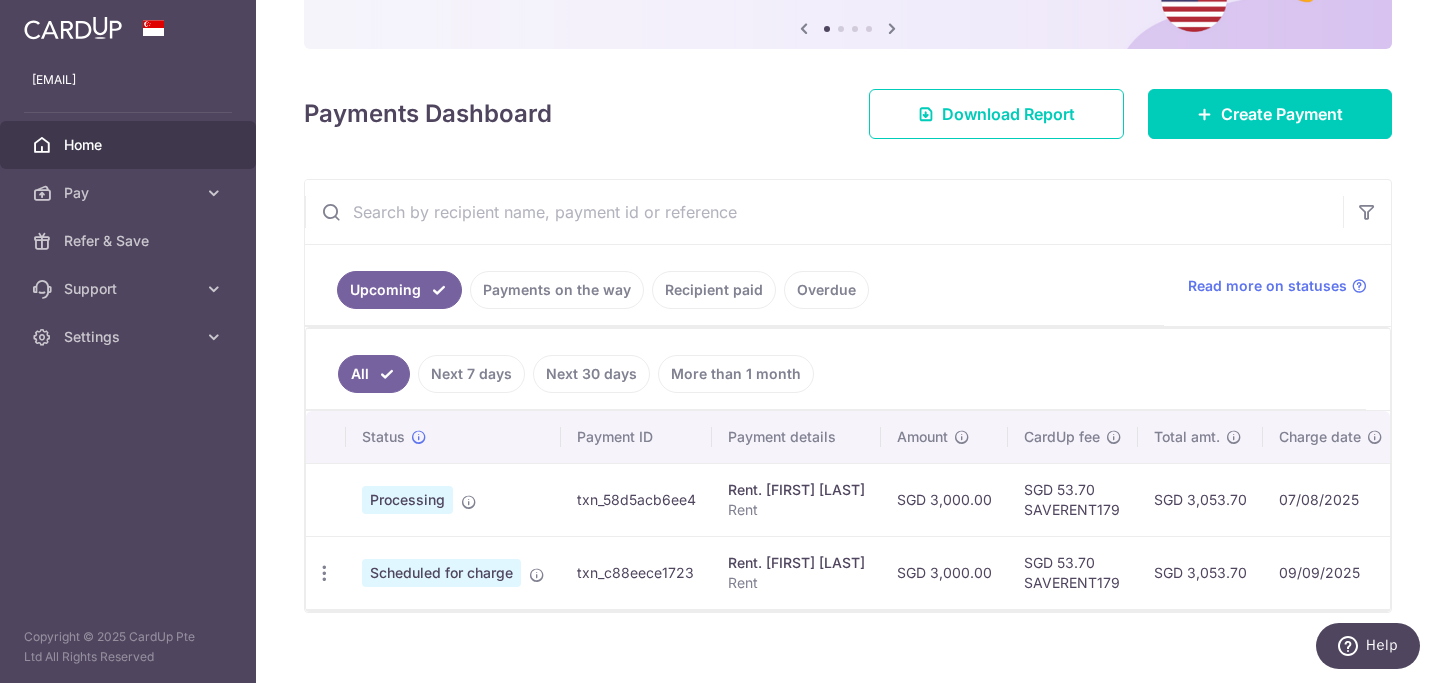 click on "Upcoming
Payments on the way
Recipient paid
Overdue" at bounding box center [734, 285] 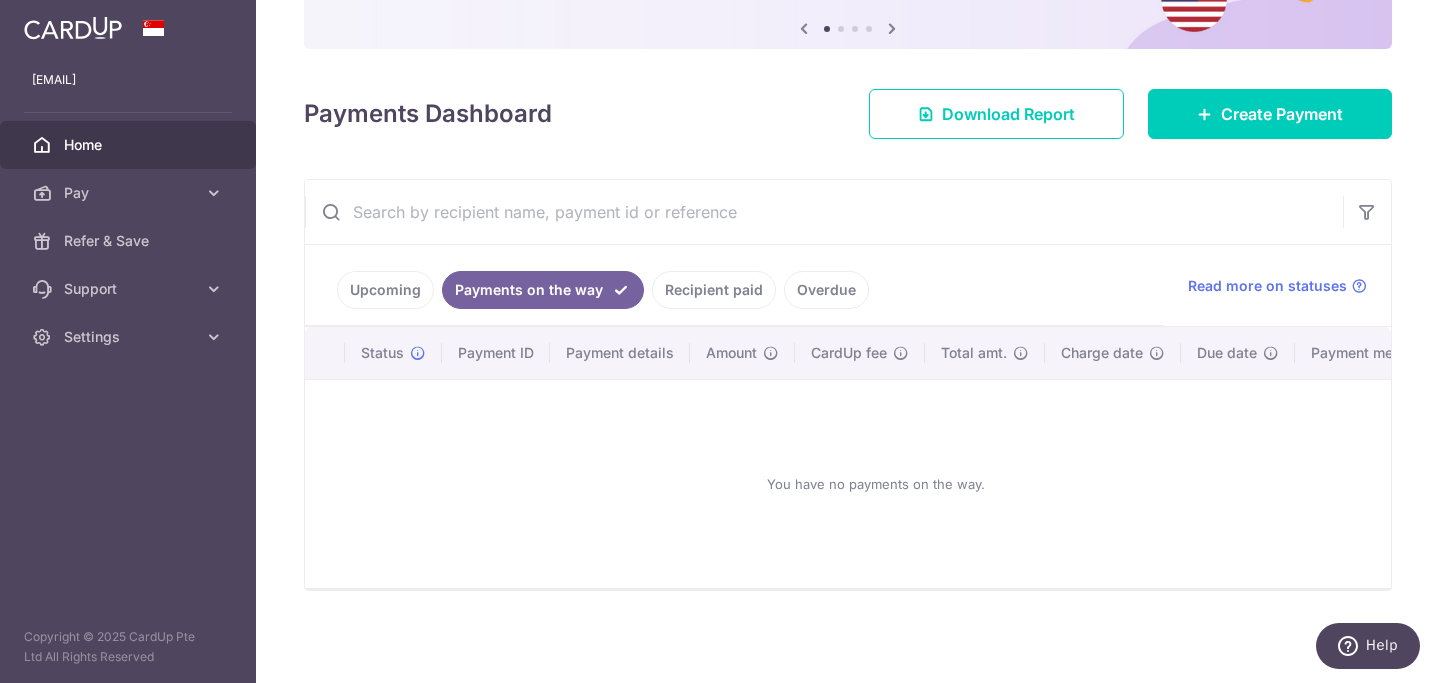 click on "Upcoming" at bounding box center (385, 290) 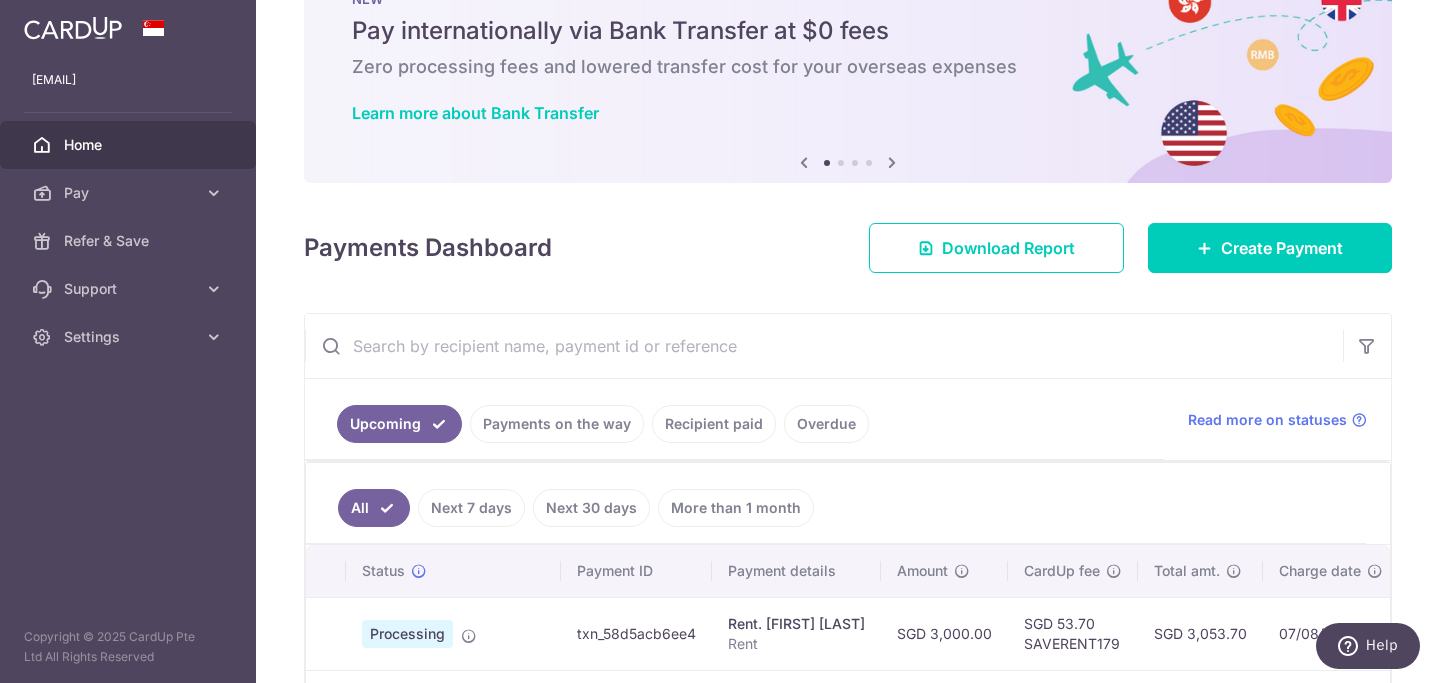 scroll, scrollTop: 0, scrollLeft: 0, axis: both 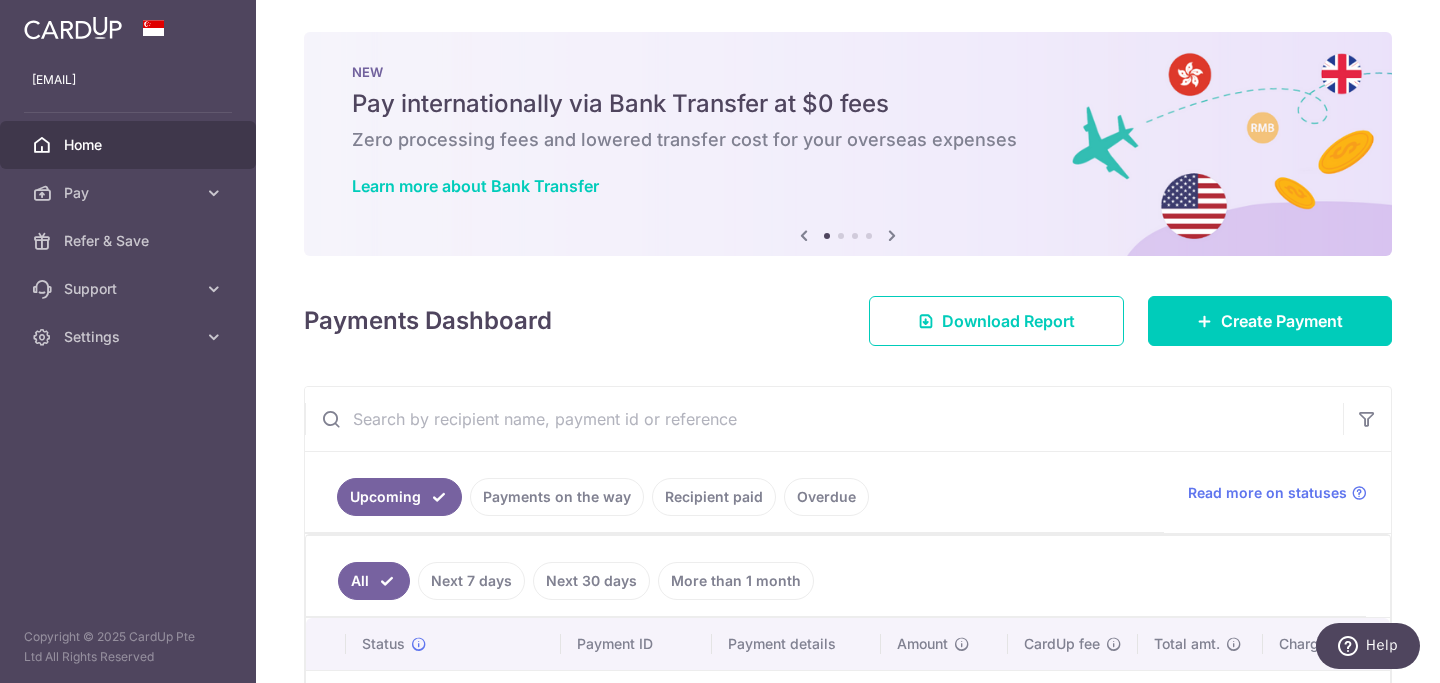 click at bounding box center [892, 235] 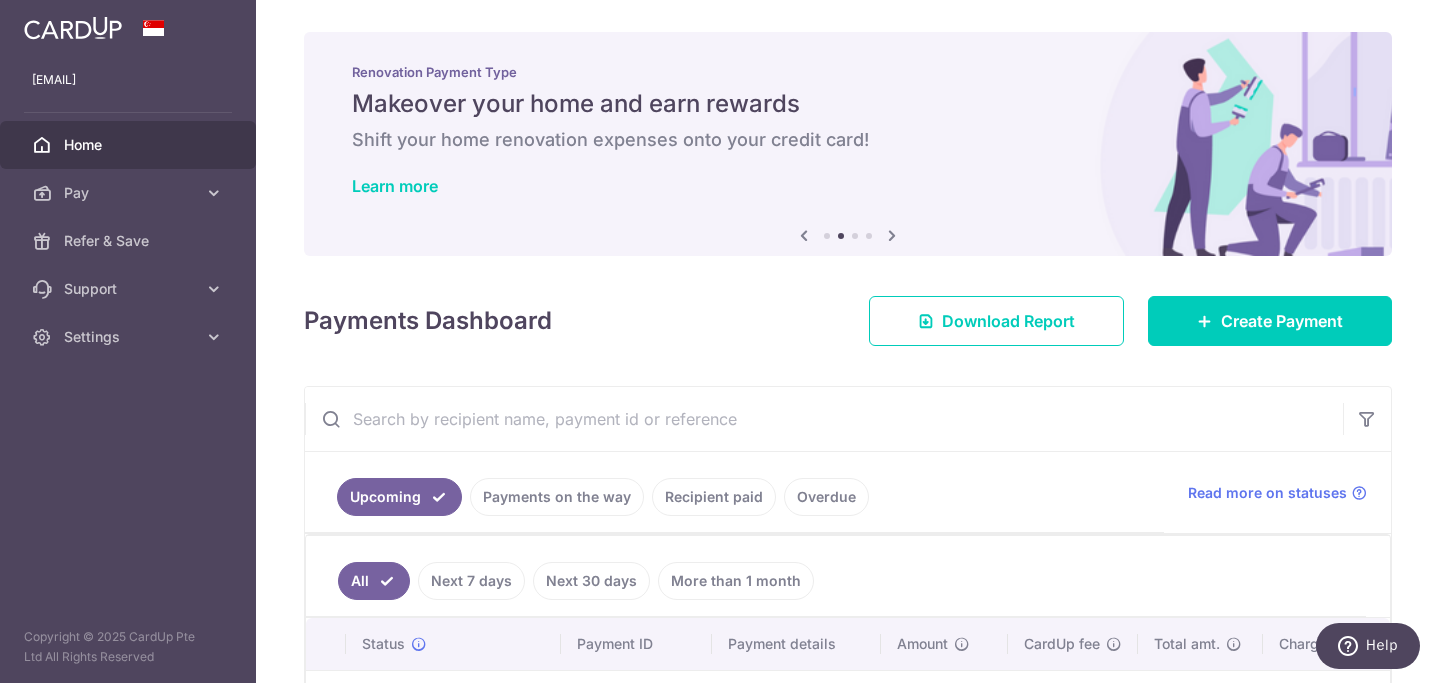 click at bounding box center (892, 235) 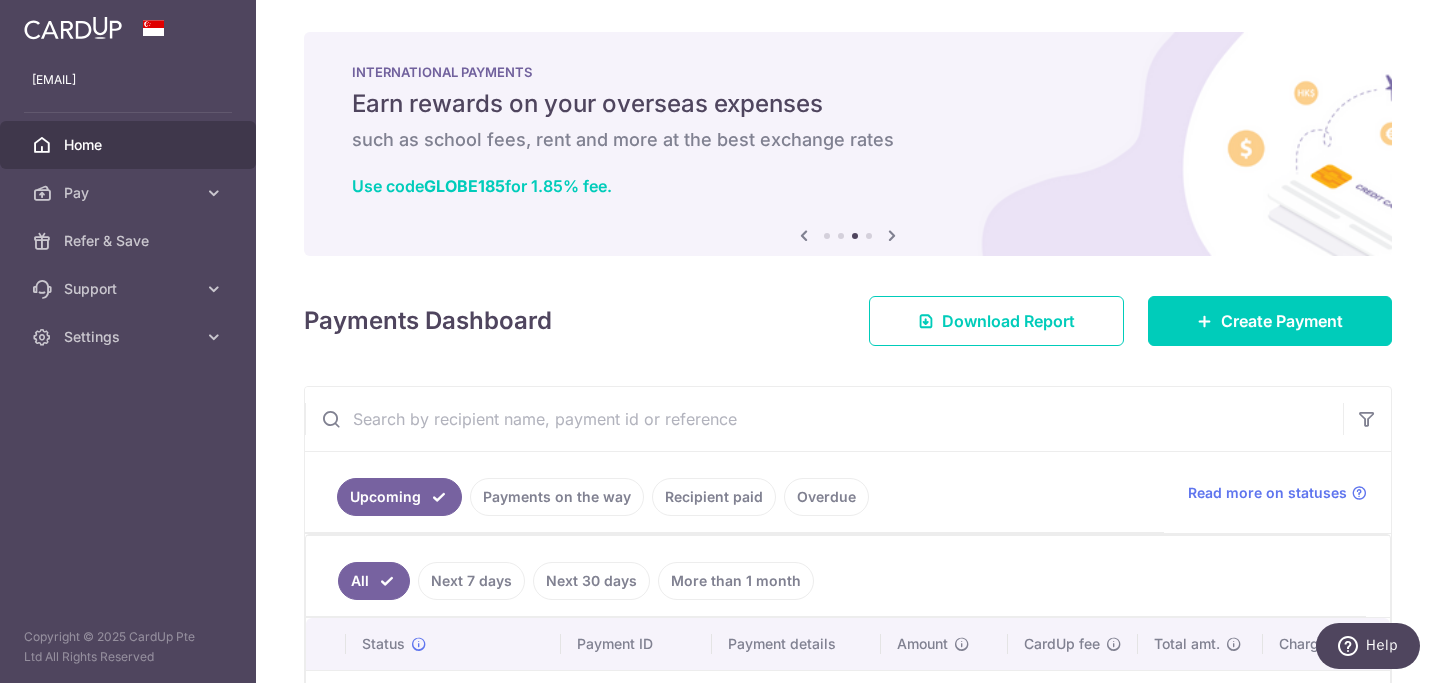 click at bounding box center (892, 235) 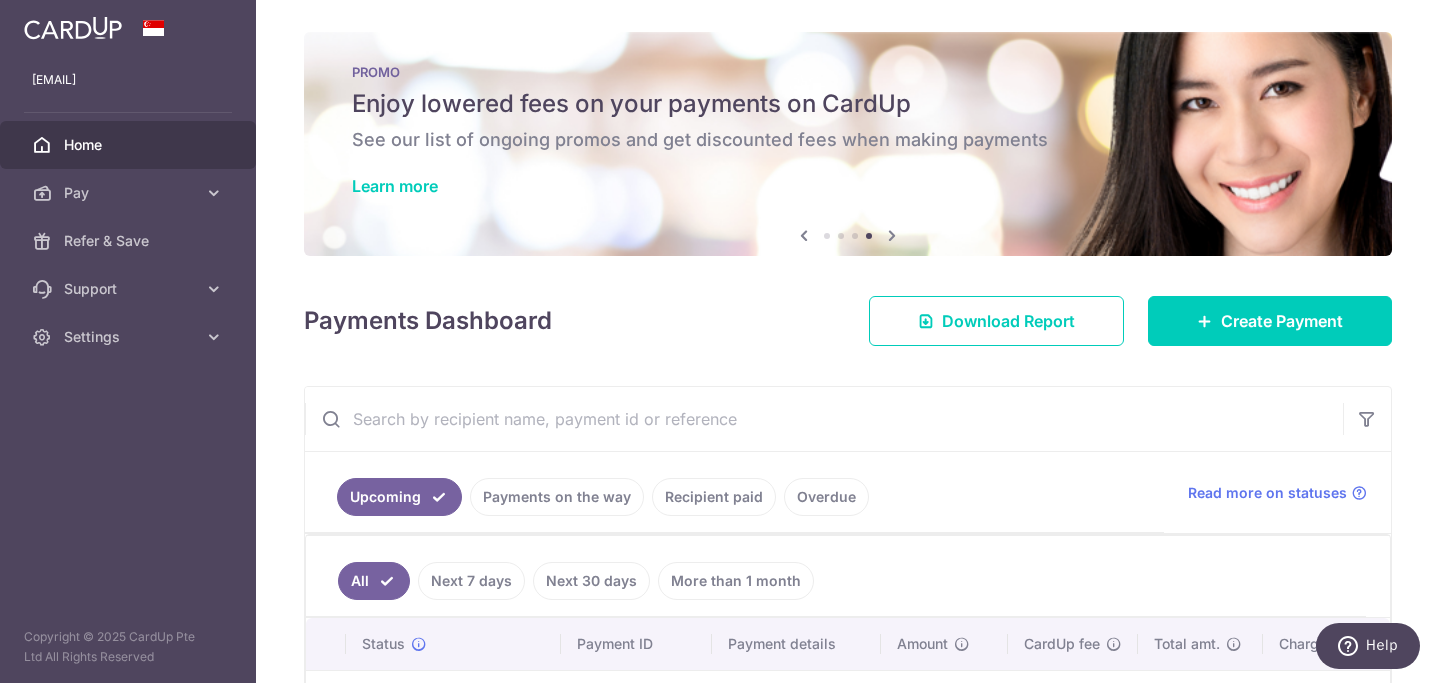 click at bounding box center (892, 235) 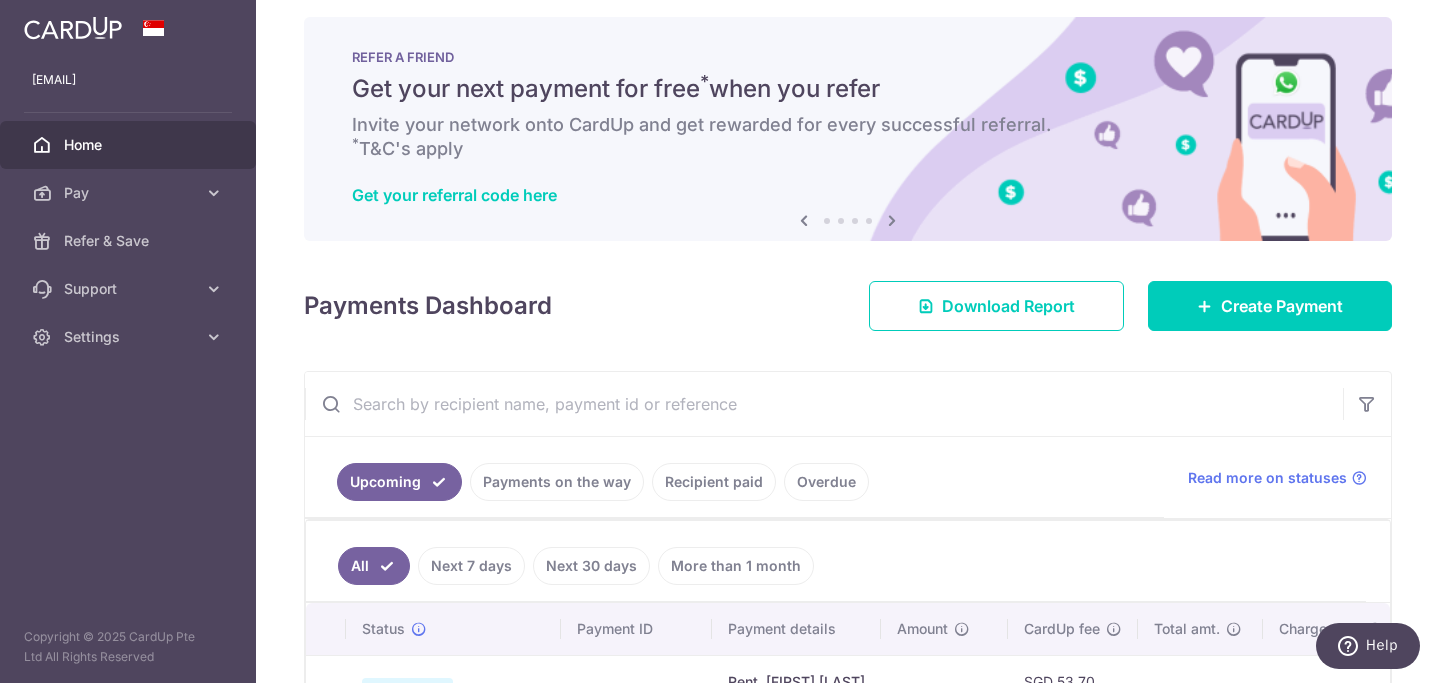 scroll, scrollTop: 0, scrollLeft: 0, axis: both 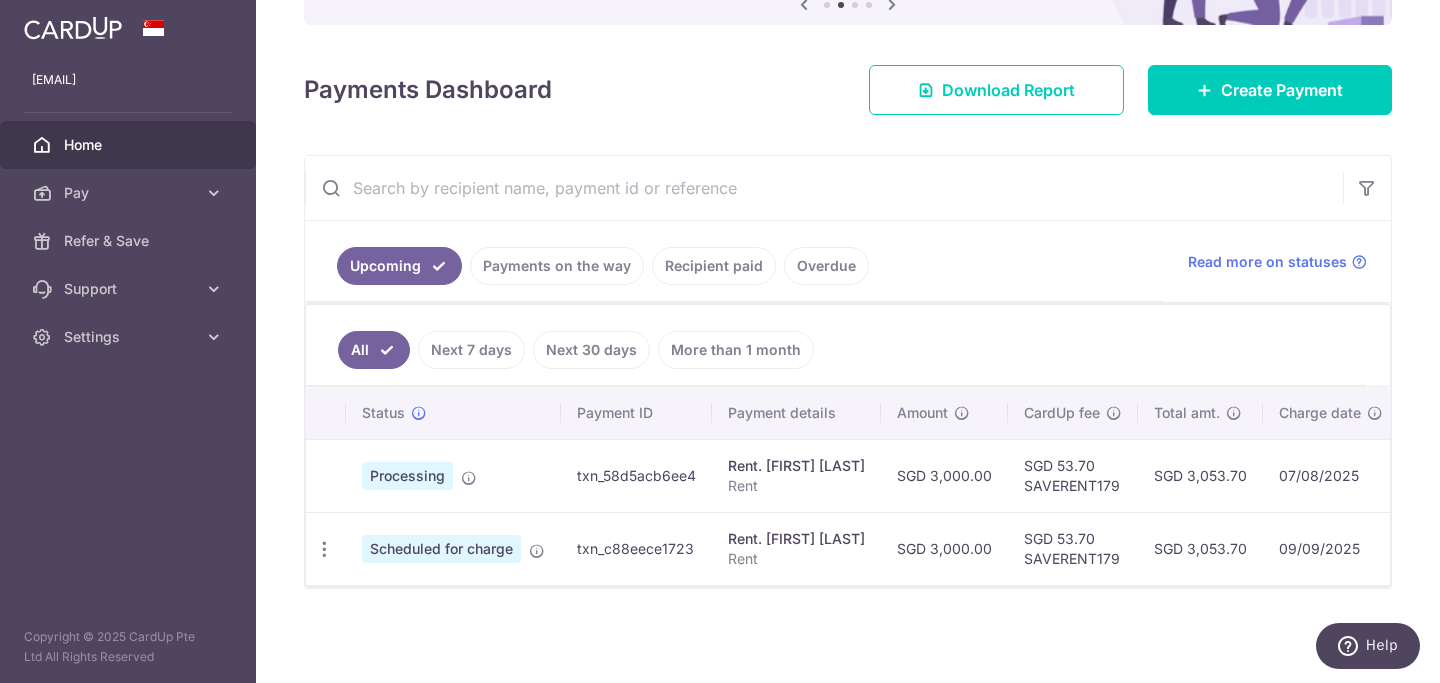 click on "Payments on the way" at bounding box center (557, 266) 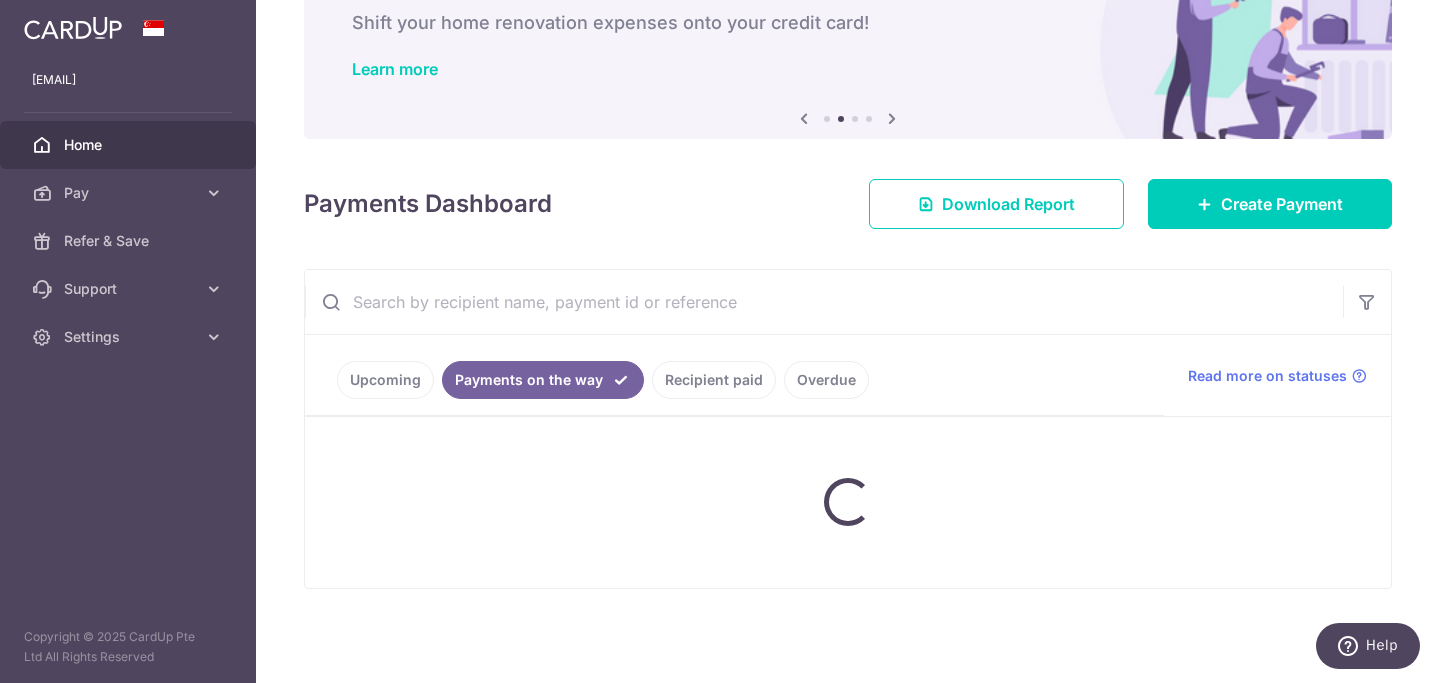 scroll, scrollTop: 209, scrollLeft: 0, axis: vertical 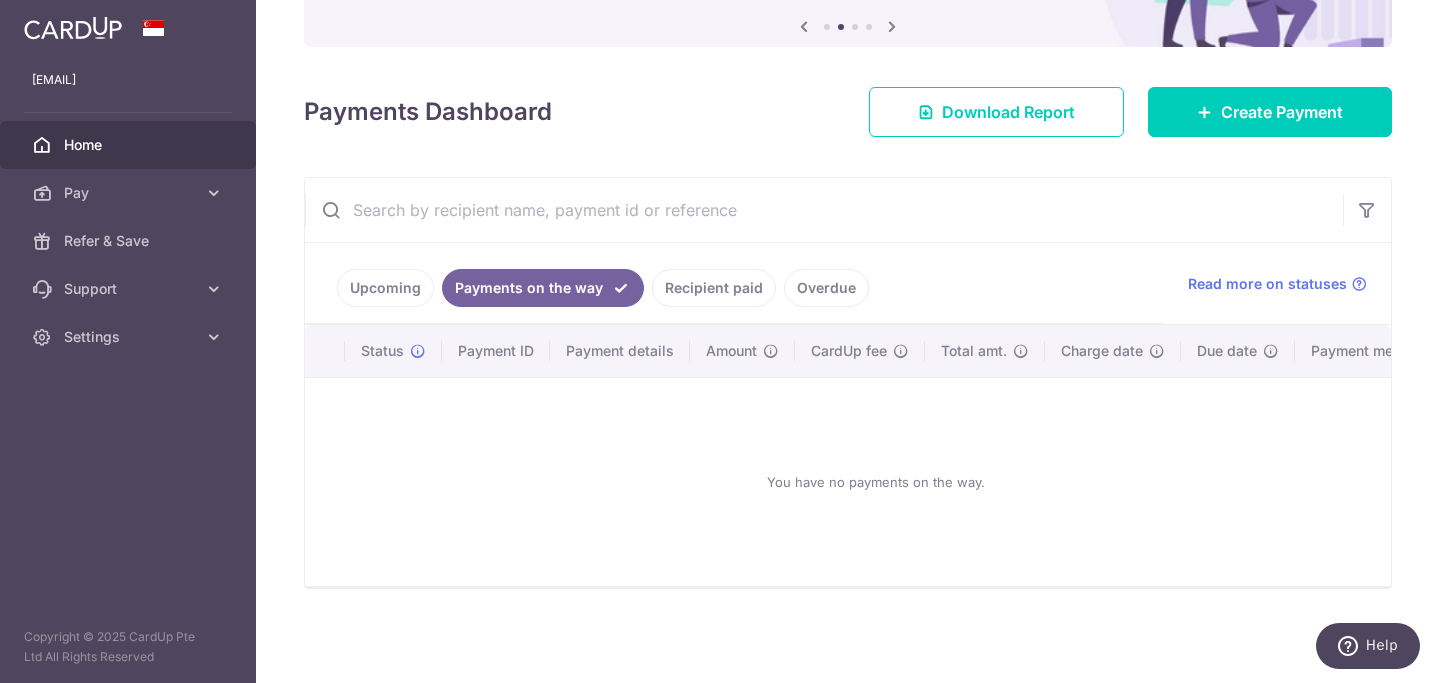 click on "Recipient paid" at bounding box center (714, 288) 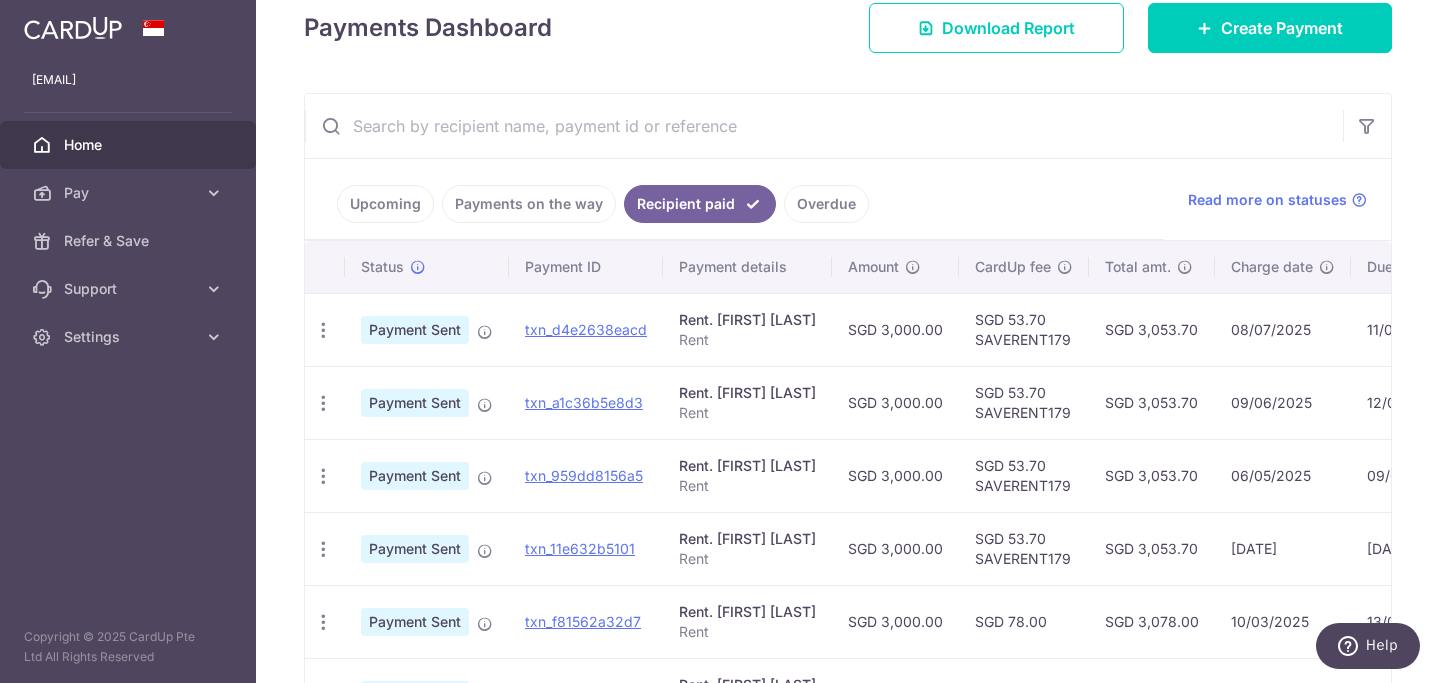 scroll, scrollTop: 322, scrollLeft: 0, axis: vertical 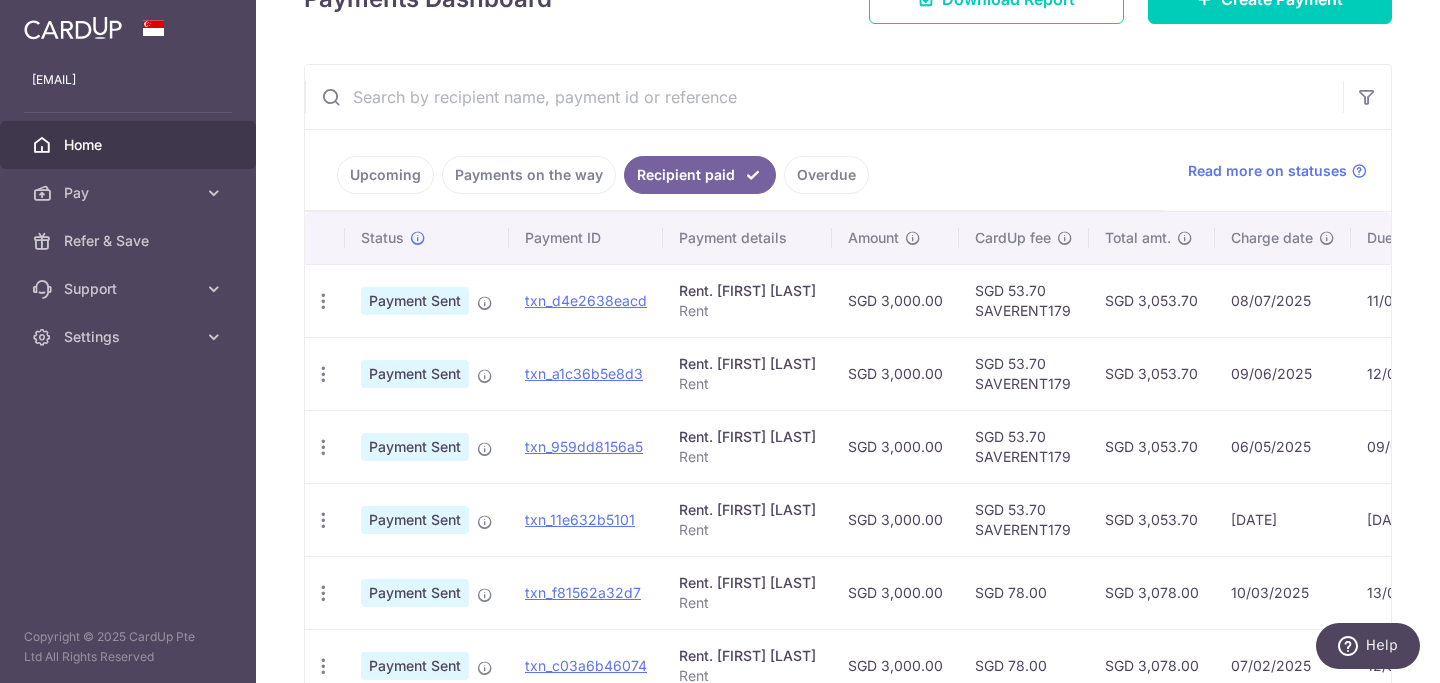 click on "Overdue" at bounding box center (826, 175) 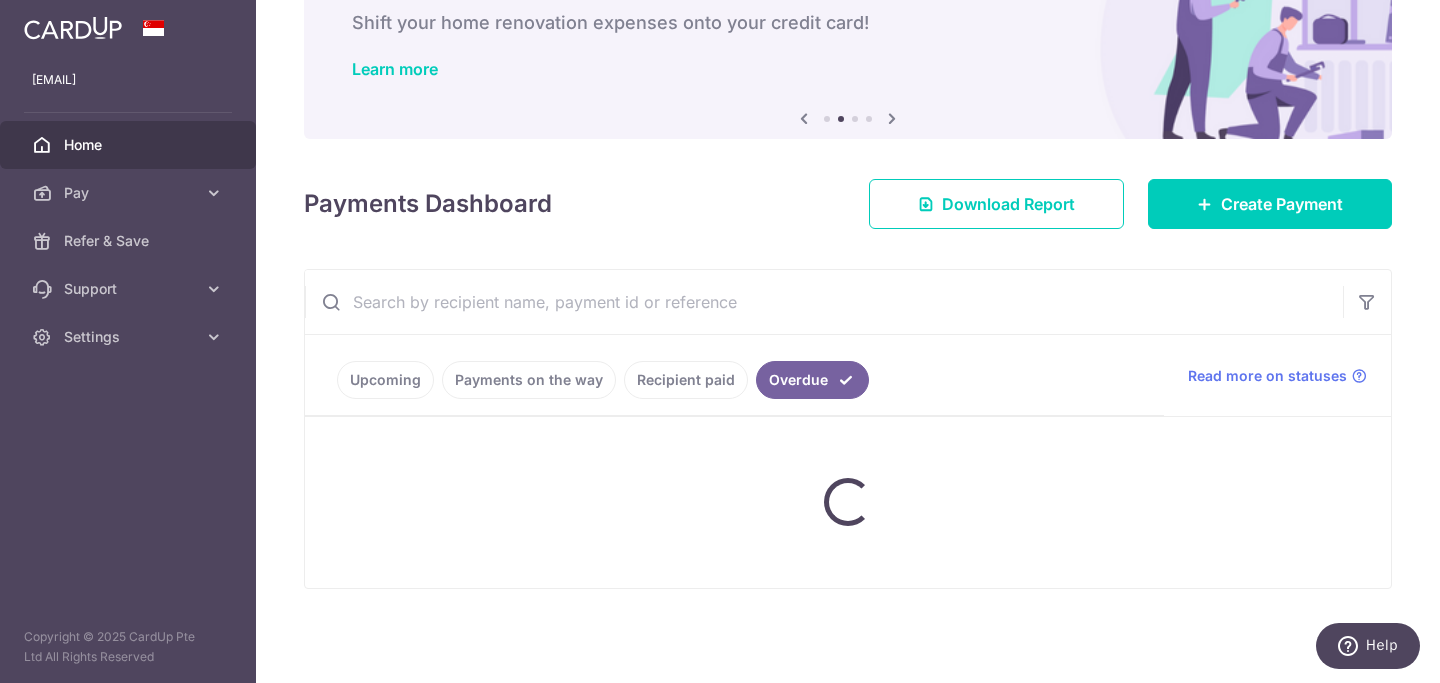 scroll, scrollTop: 209, scrollLeft: 0, axis: vertical 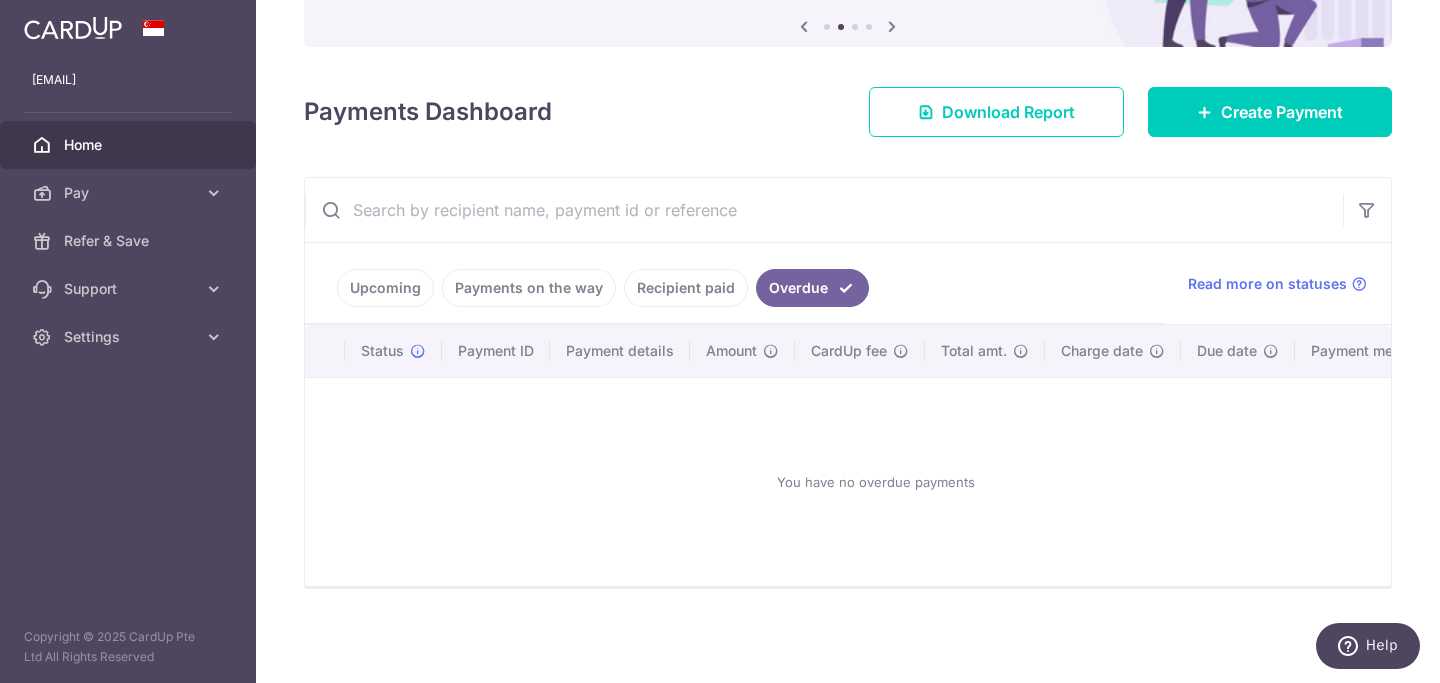 click on "Upcoming" at bounding box center (385, 288) 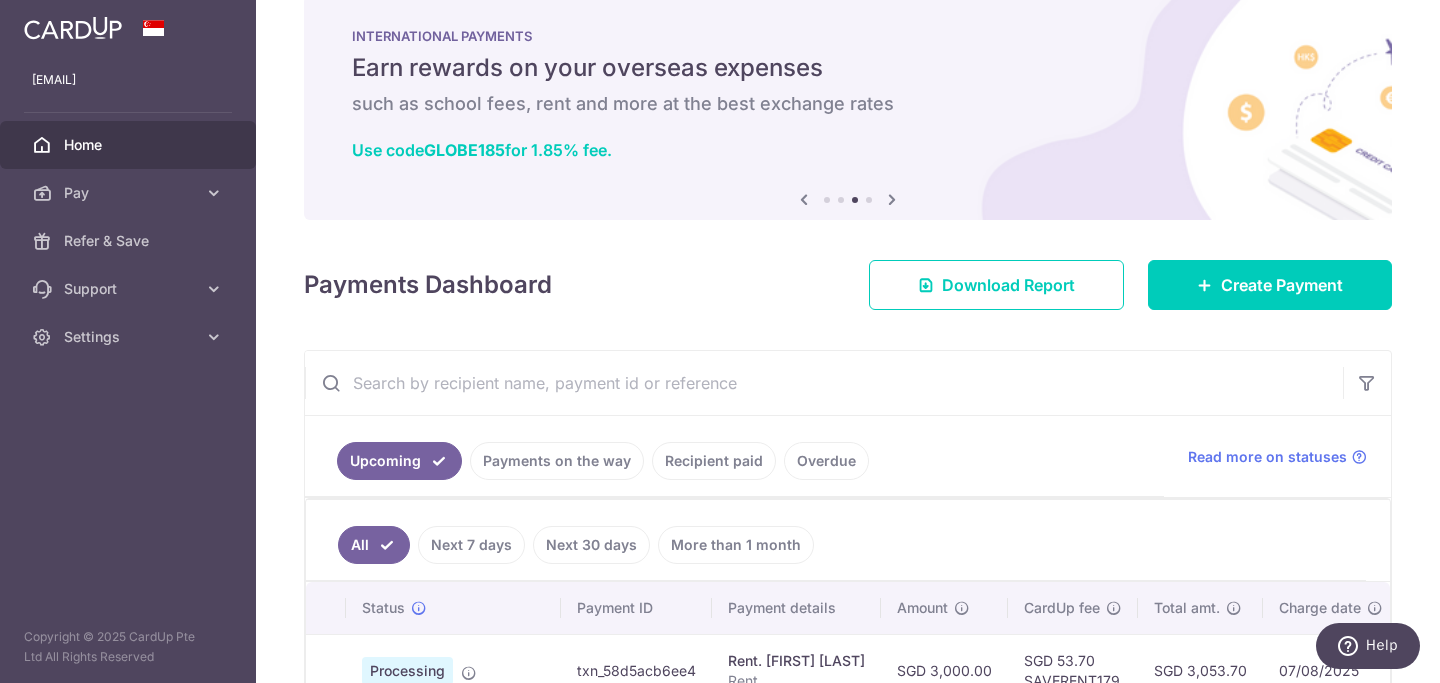 scroll, scrollTop: 0, scrollLeft: 0, axis: both 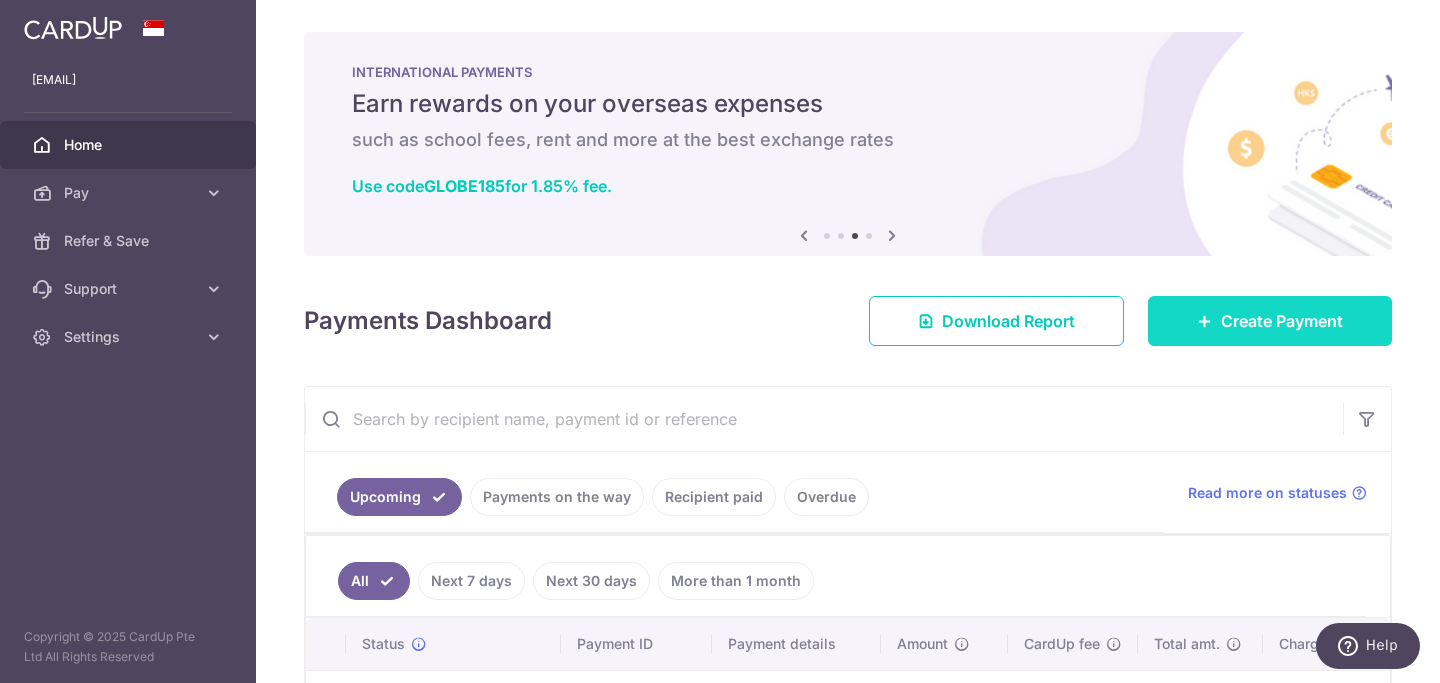 click on "Create Payment" at bounding box center (1270, 321) 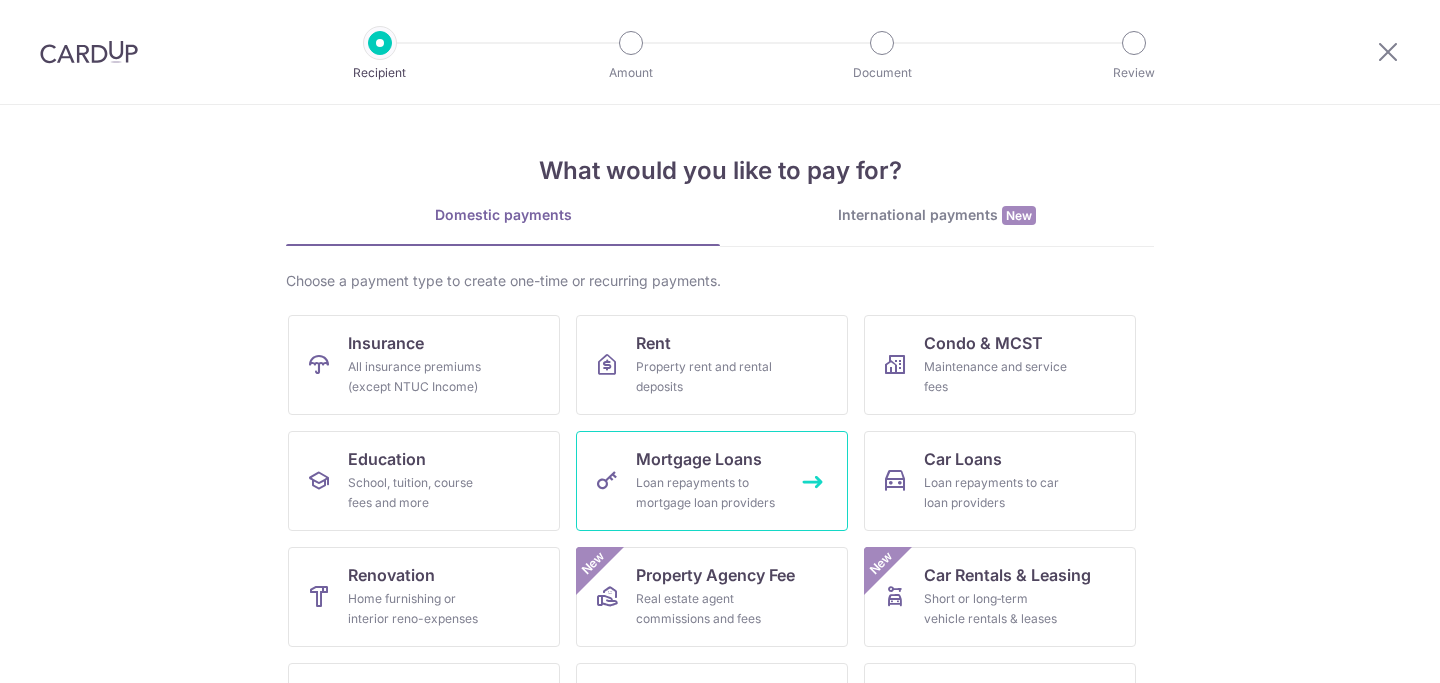 scroll, scrollTop: 0, scrollLeft: 0, axis: both 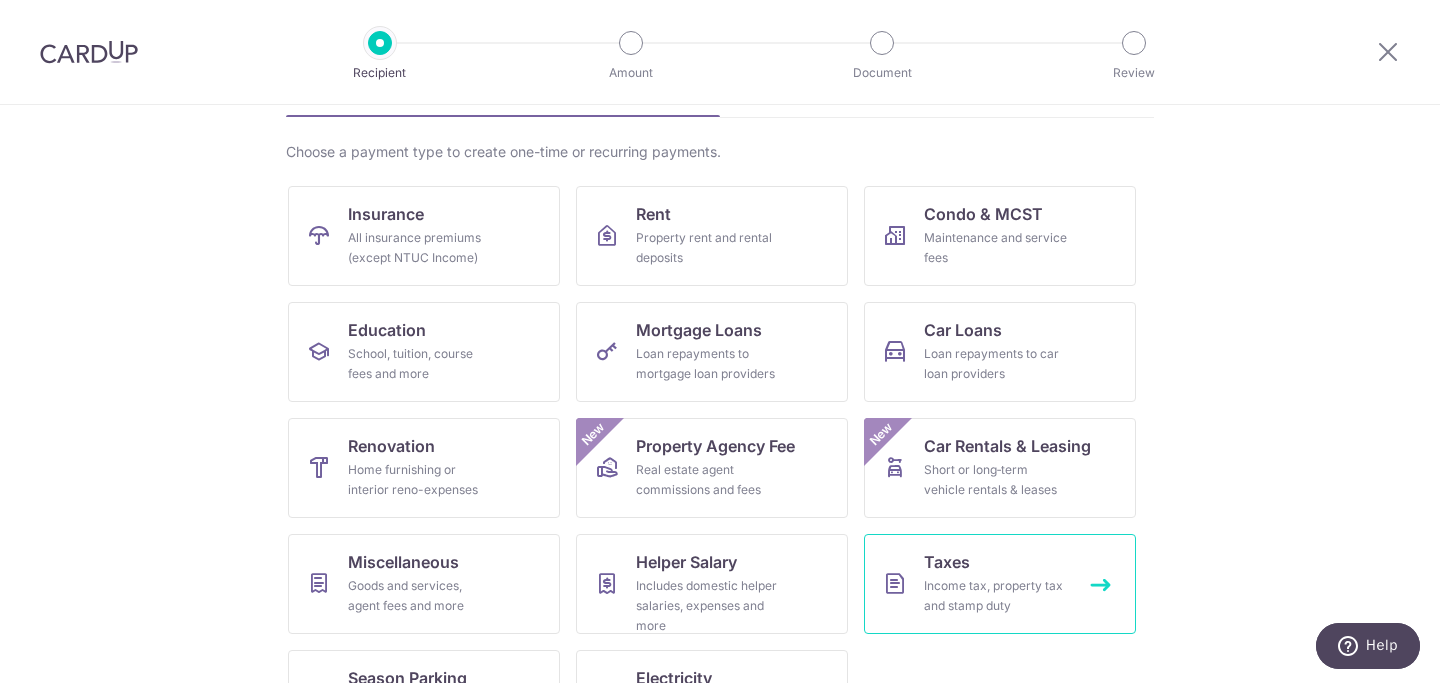 click on "Taxes Income tax, property tax and stamp duty" at bounding box center (1000, 584) 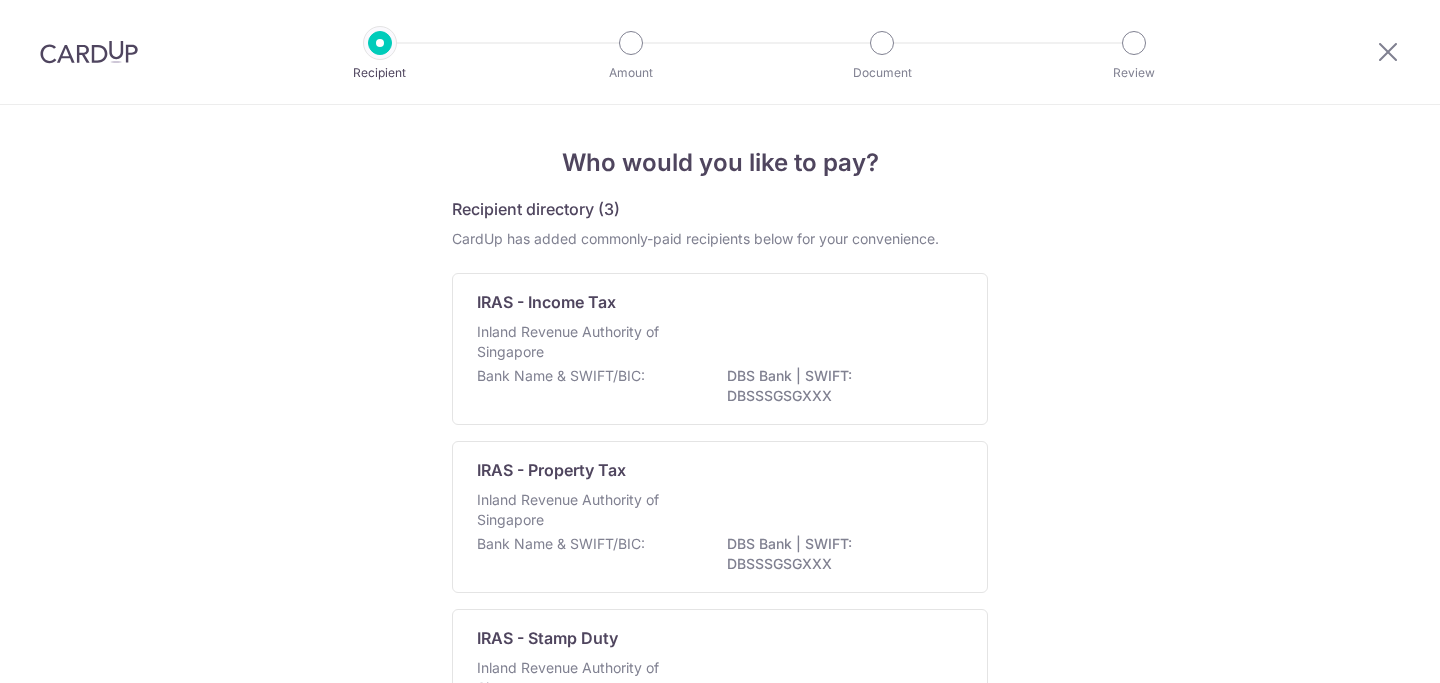 scroll, scrollTop: 0, scrollLeft: 0, axis: both 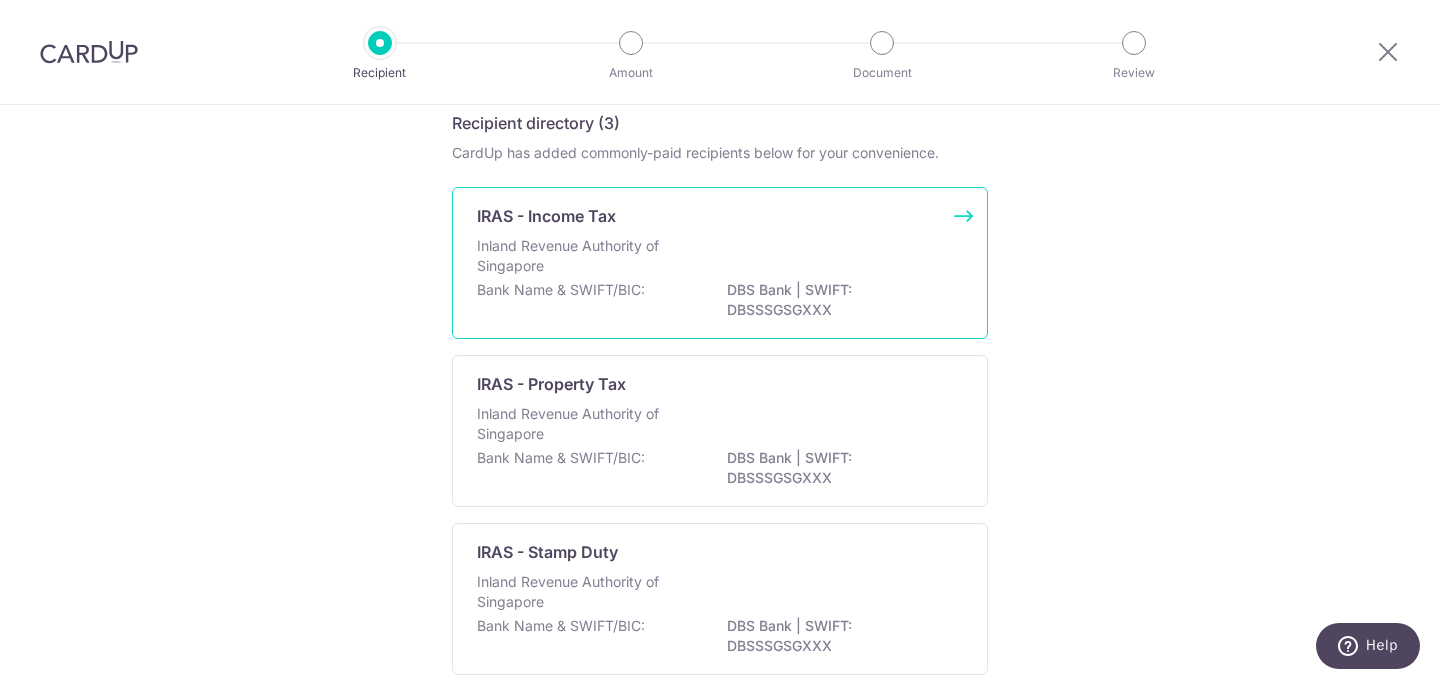 click on "DBS Bank | SWIFT: DBSSSGSGXXX" at bounding box center [839, 300] 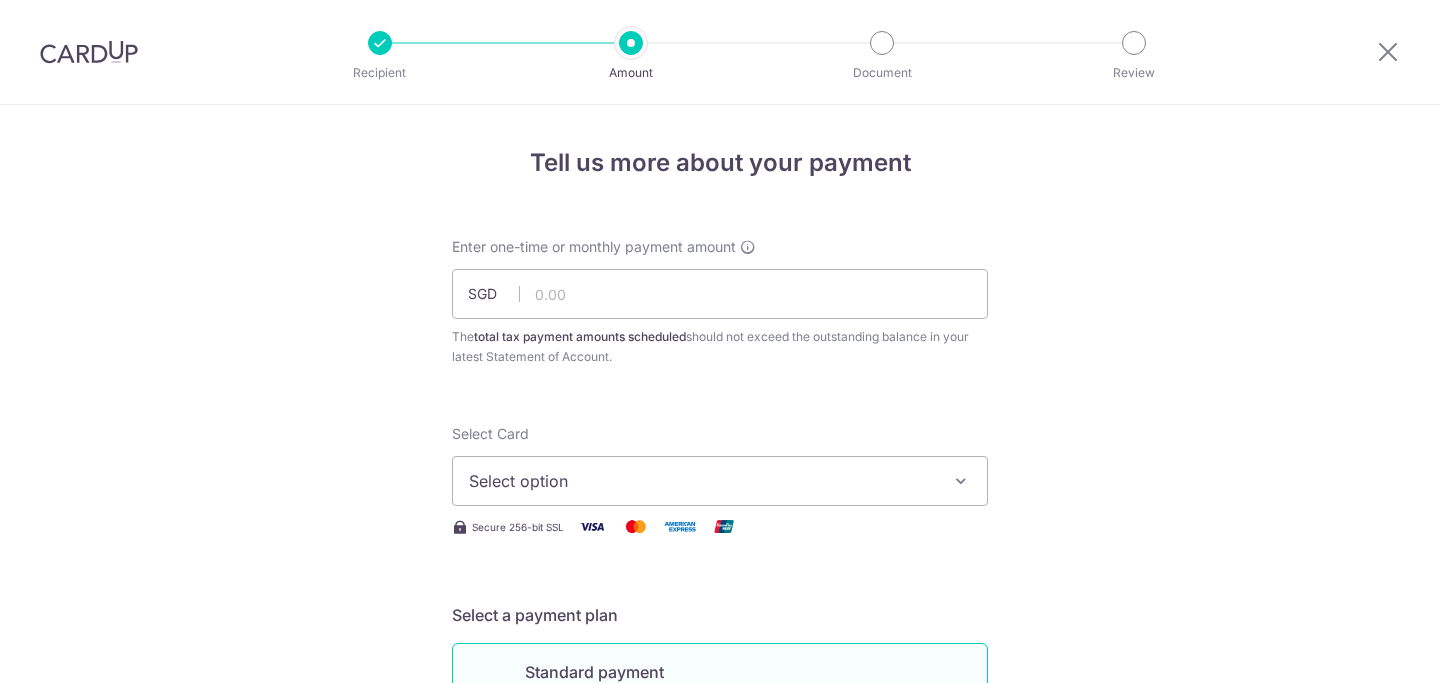 scroll, scrollTop: 0, scrollLeft: 0, axis: both 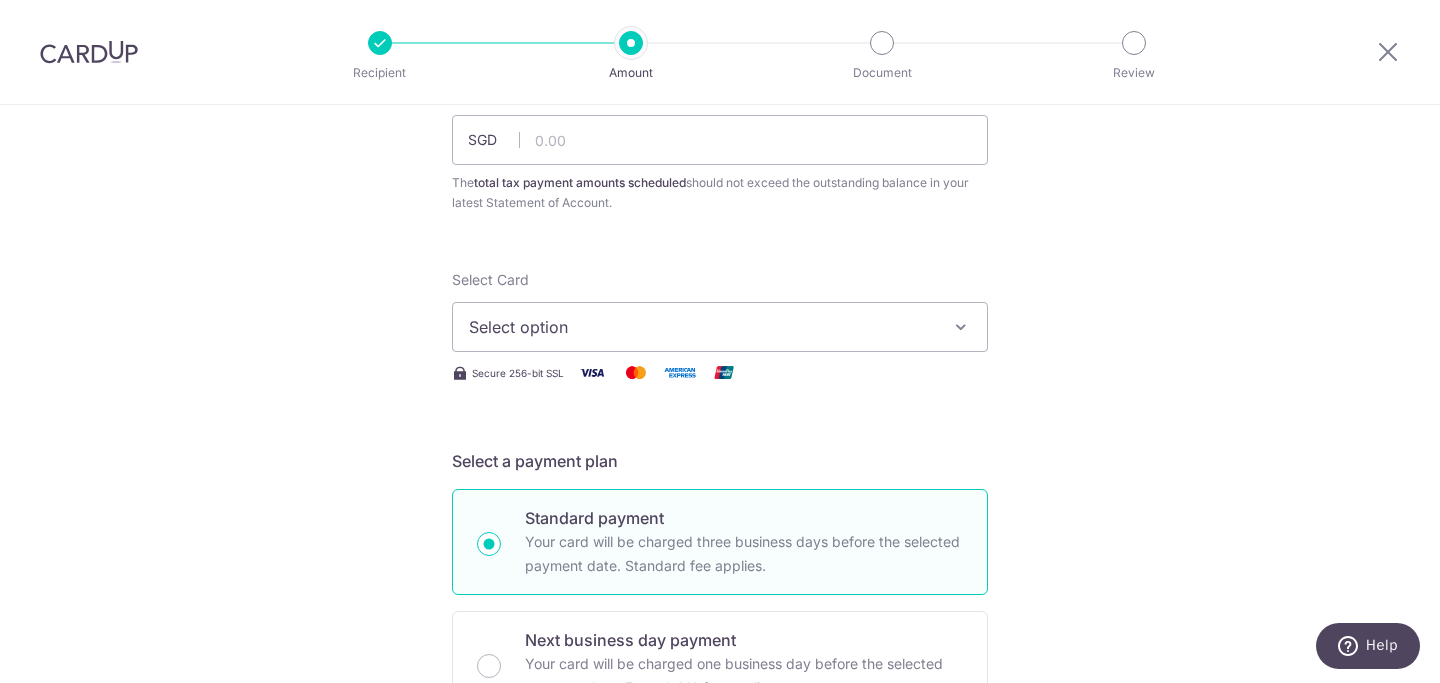 click at bounding box center (961, 327) 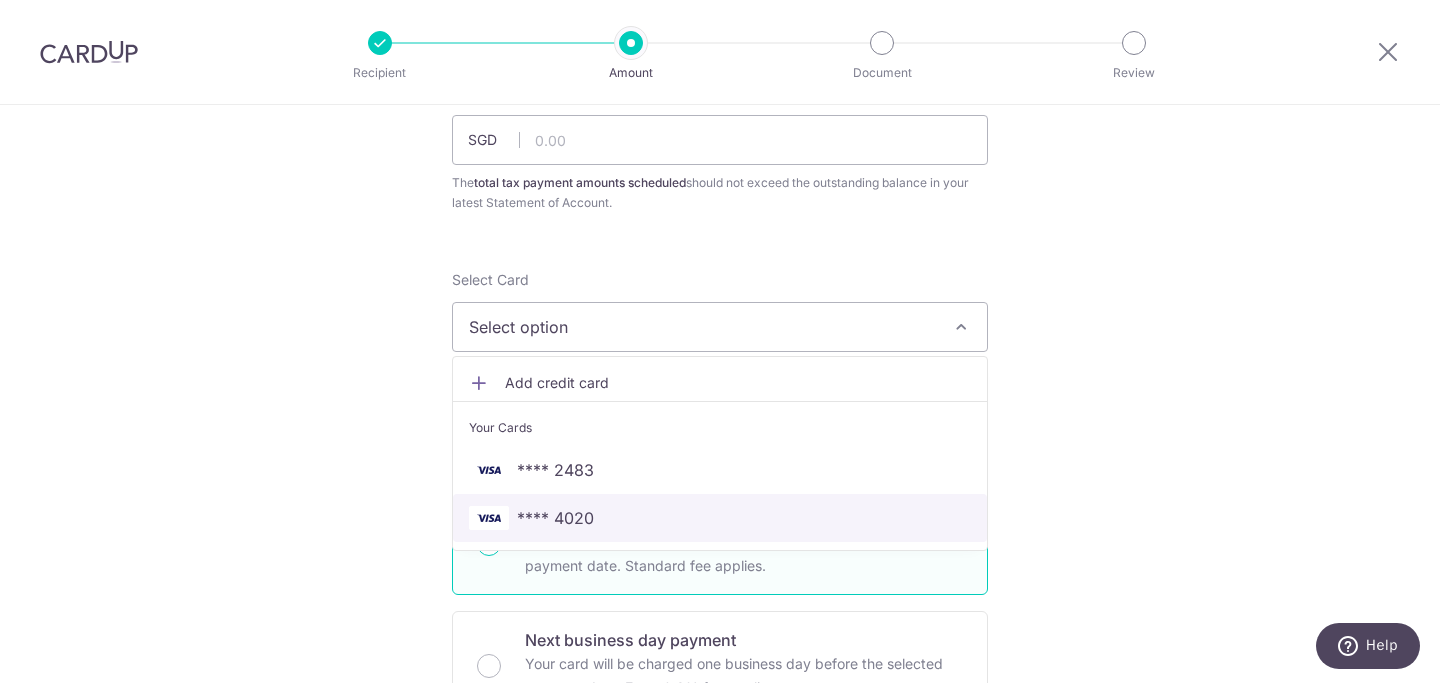 click on "**** 4020" at bounding box center (720, 518) 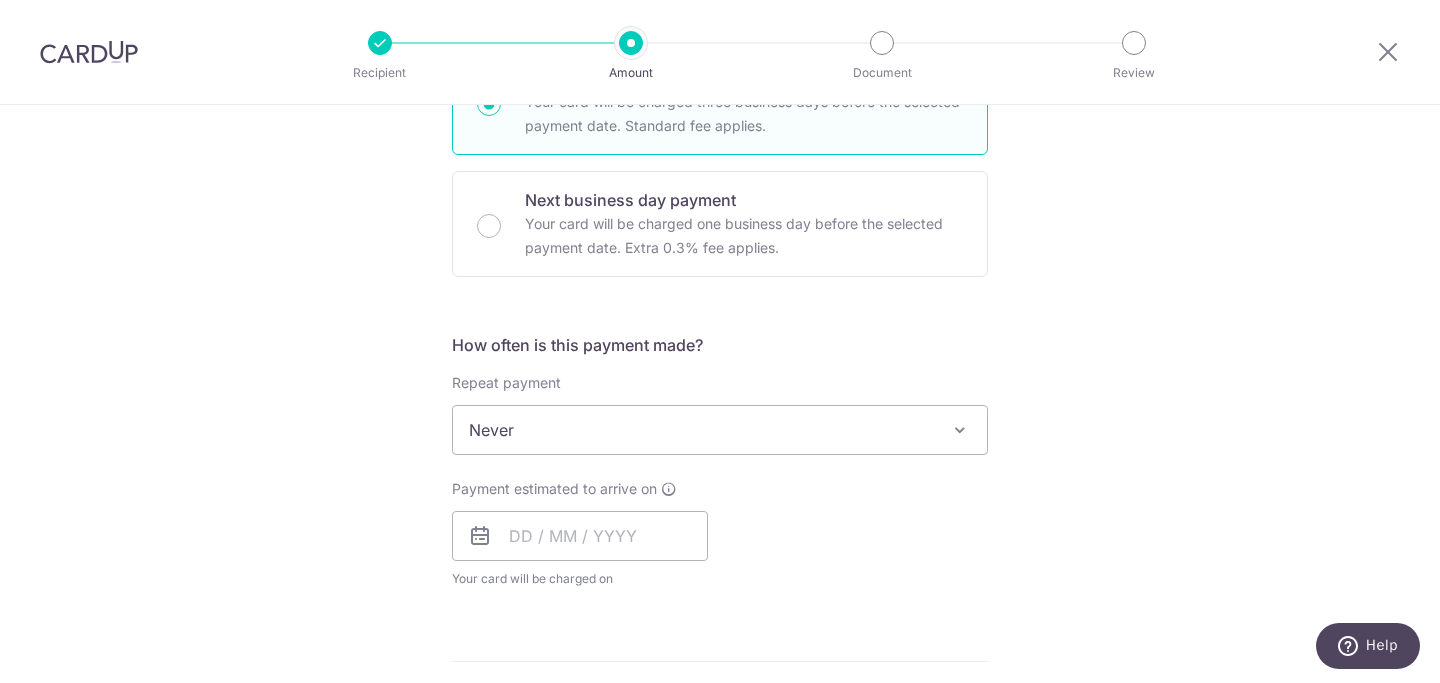 scroll, scrollTop: 596, scrollLeft: 0, axis: vertical 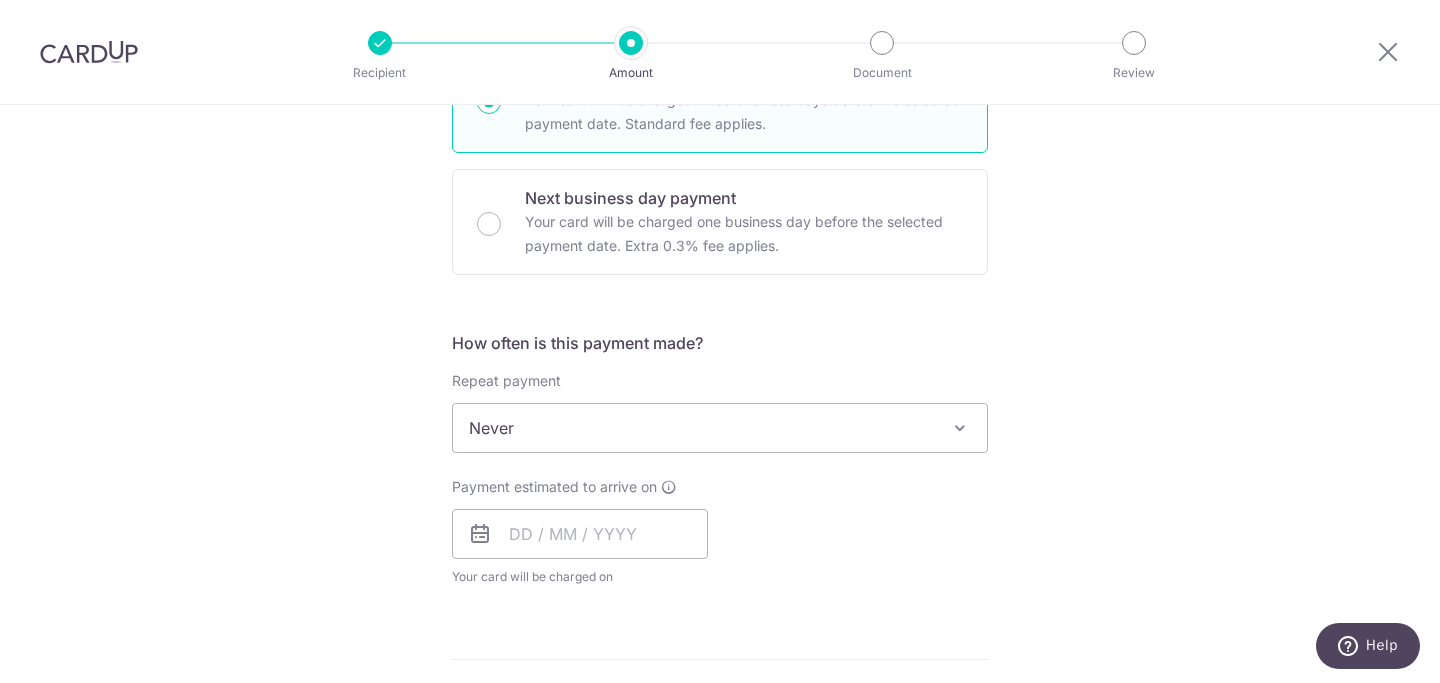 click on "Never" at bounding box center [720, 428] 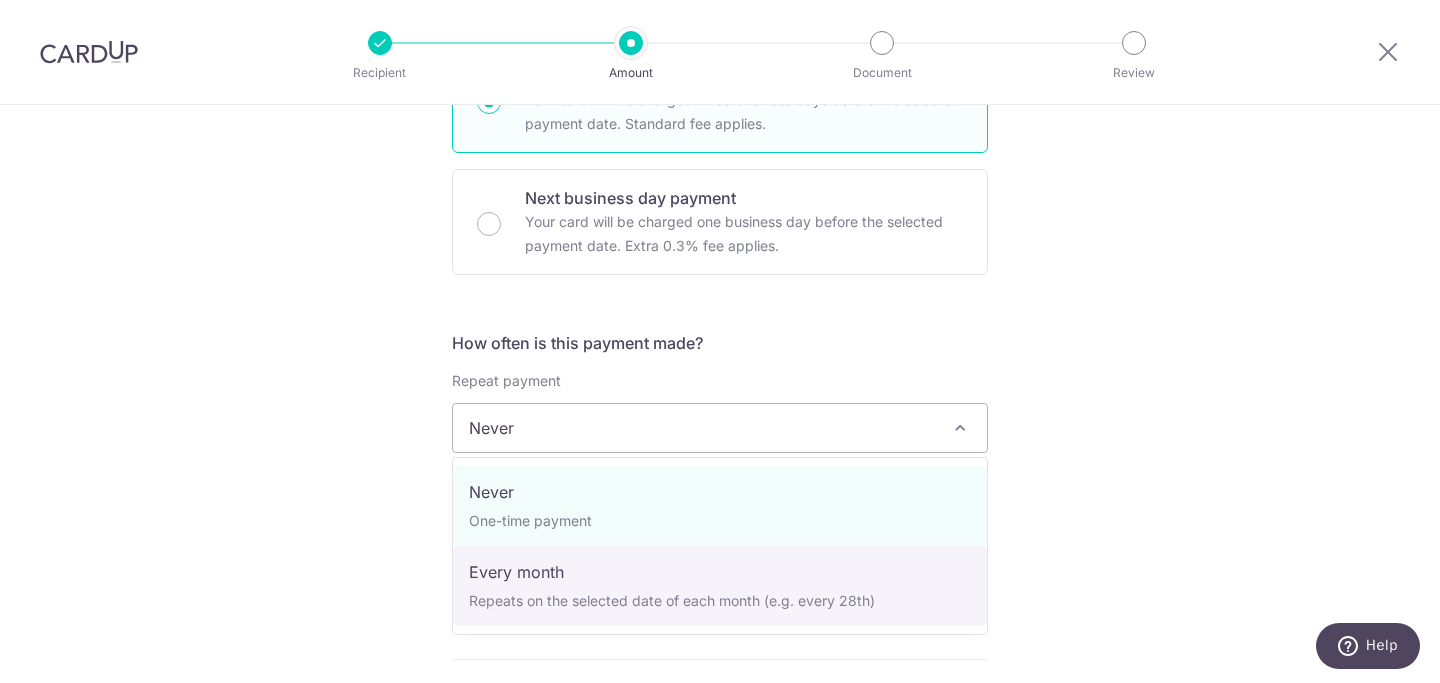 select on "3" 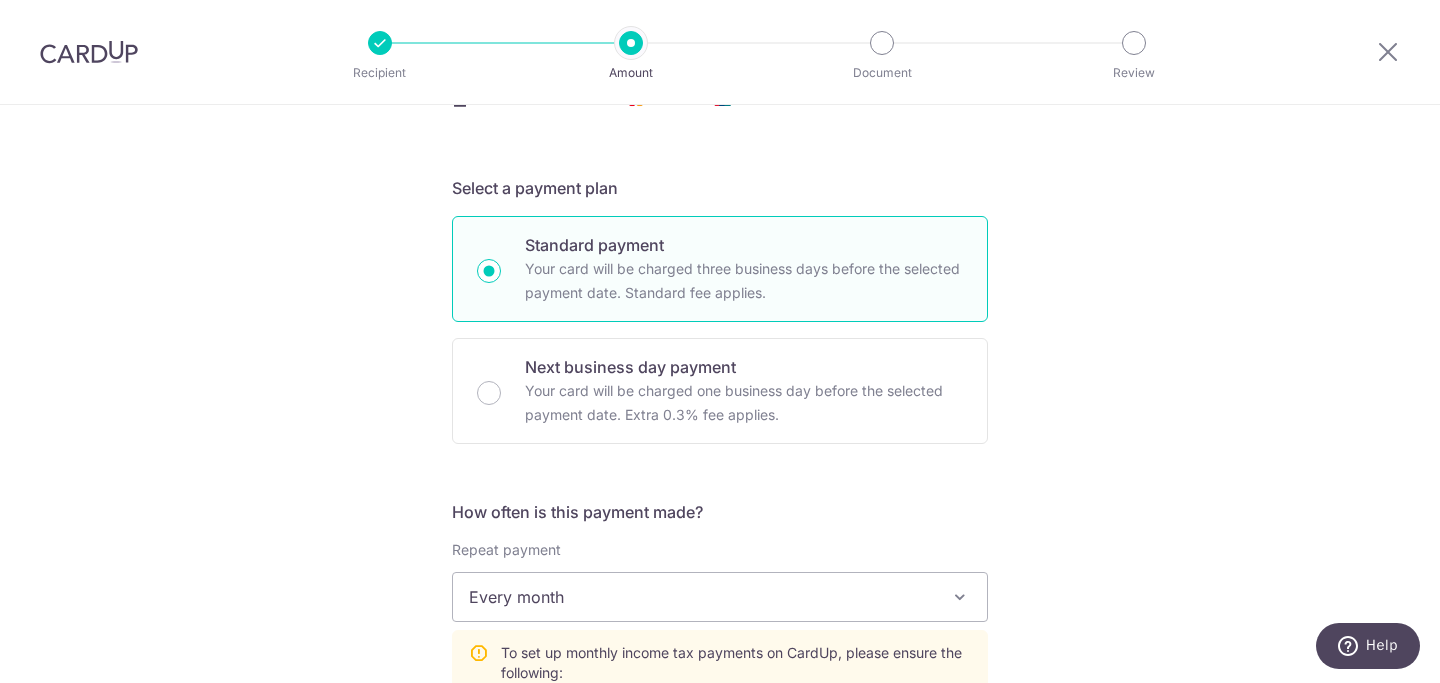 scroll, scrollTop: 0, scrollLeft: 0, axis: both 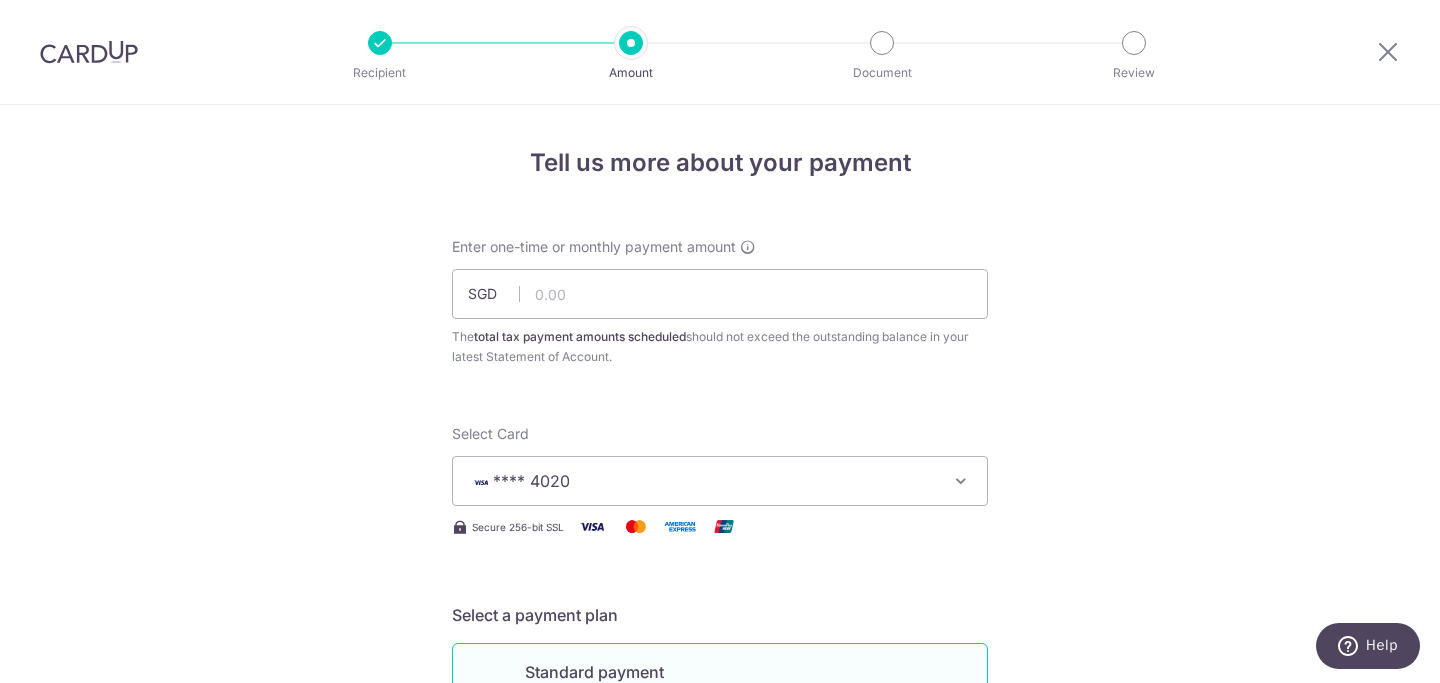 click at bounding box center (89, 52) 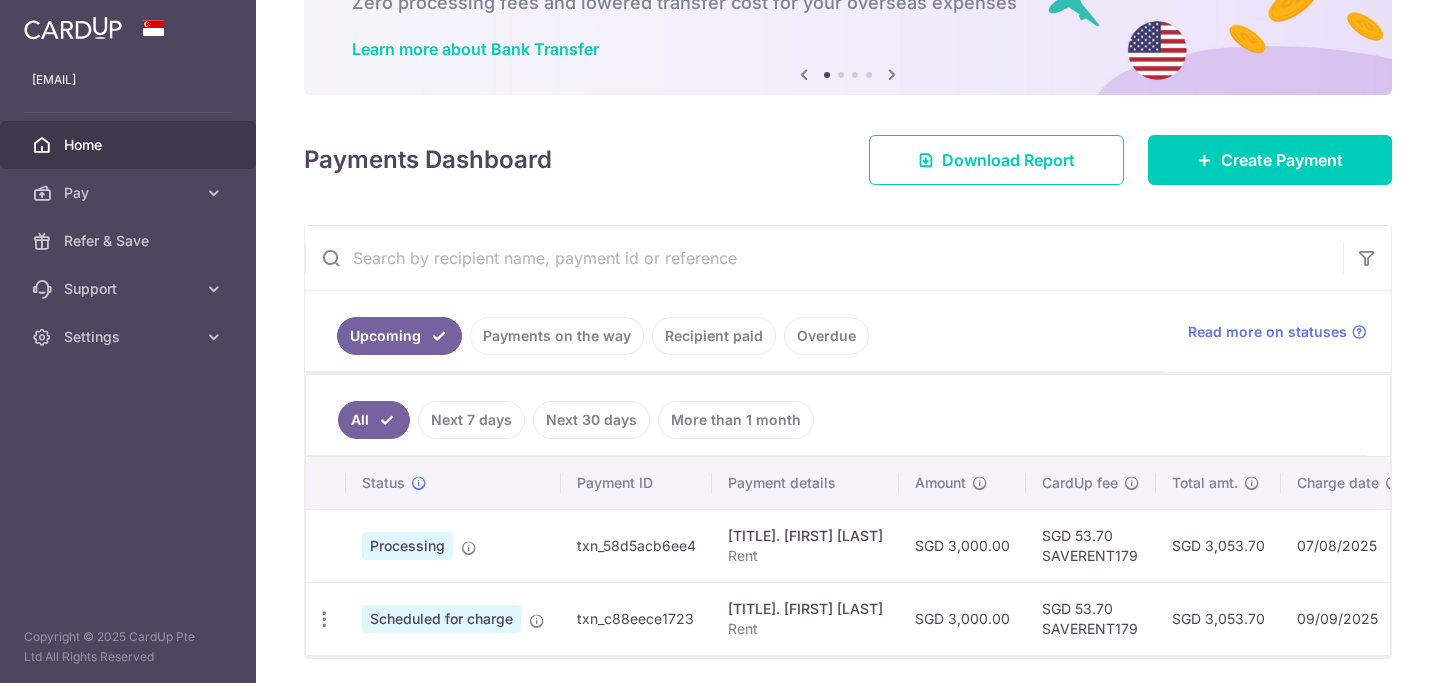 scroll, scrollTop: 207, scrollLeft: 0, axis: vertical 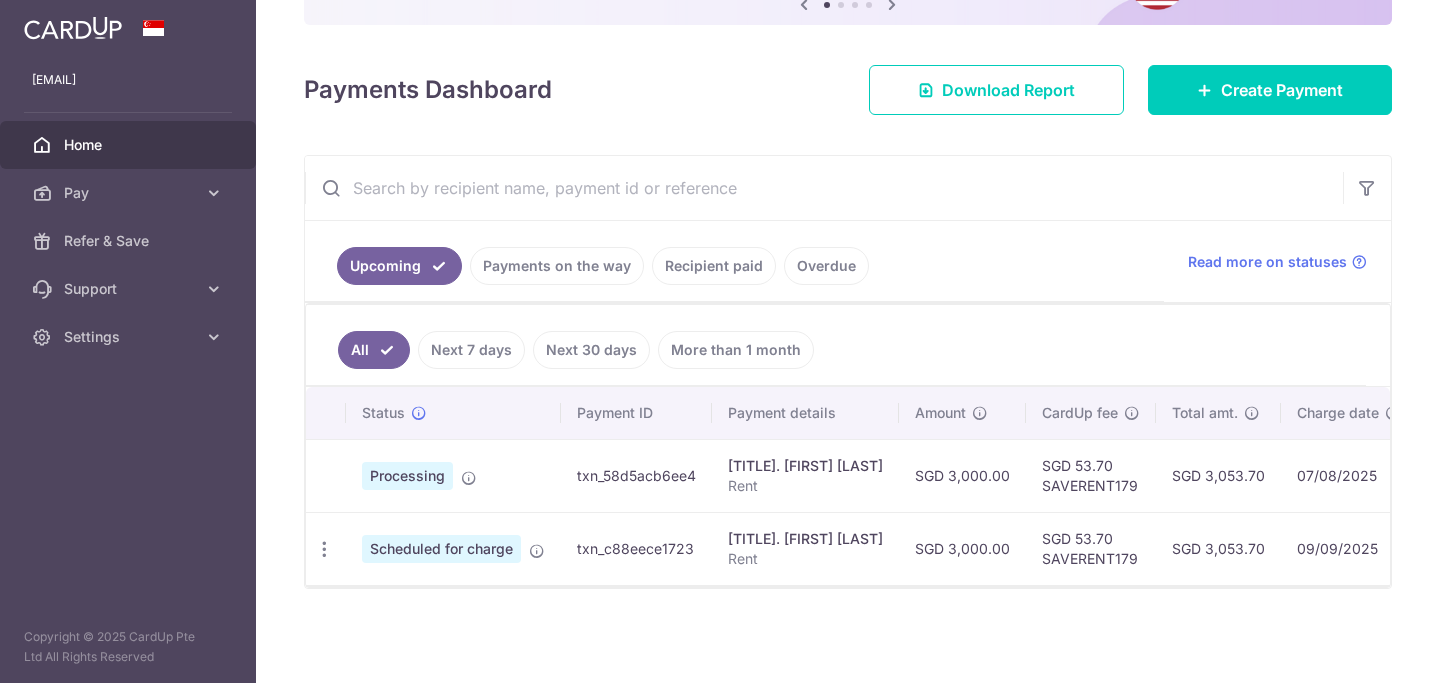 click on "×
Pause Schedule
Pause all future payments in this series
Pause just this one payment
By clicking below, you confirm you are pausing this payment to   on  . Payments can be unpaused at anytime prior to payment taken date.
Confirm
Cancel Schedule
Cancel all future payments in this series
Cancel just this one payment
Confirm
Approve Payment
Recipient Bank Details" at bounding box center (848, 341) 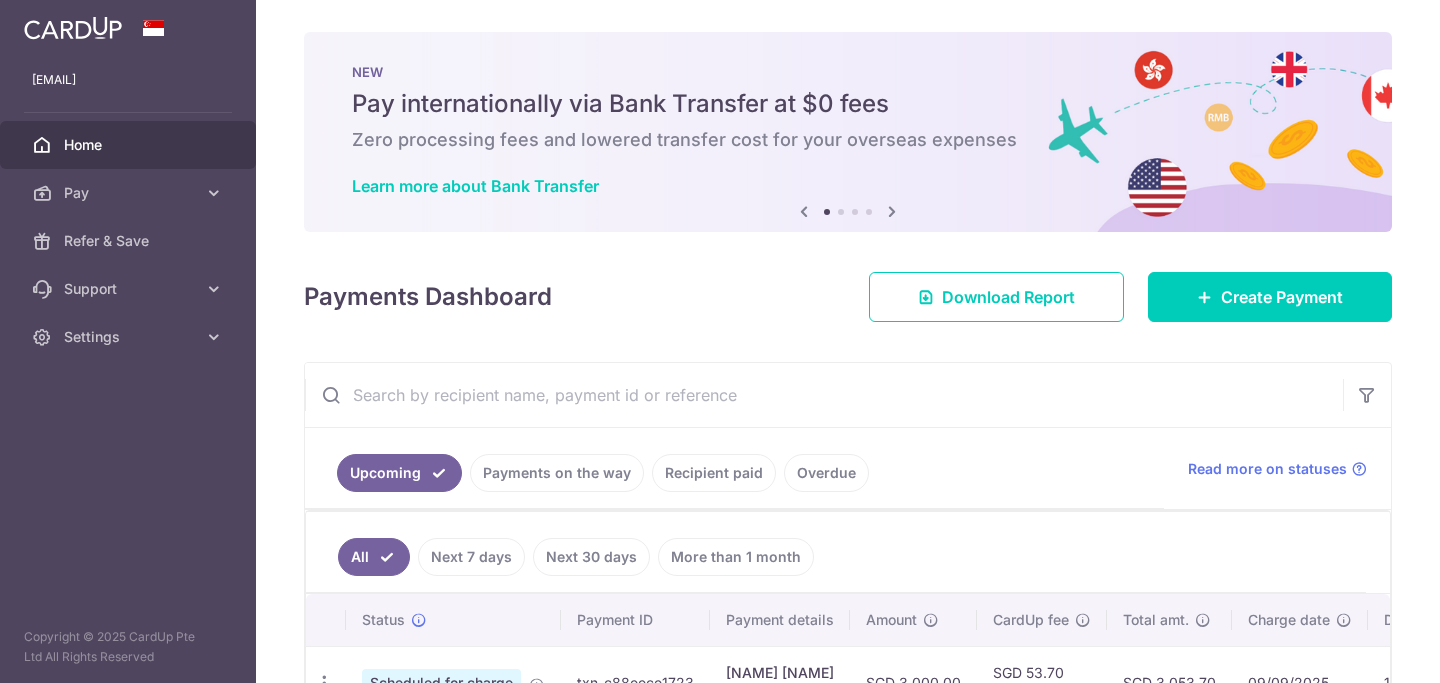 scroll, scrollTop: 0, scrollLeft: 0, axis: both 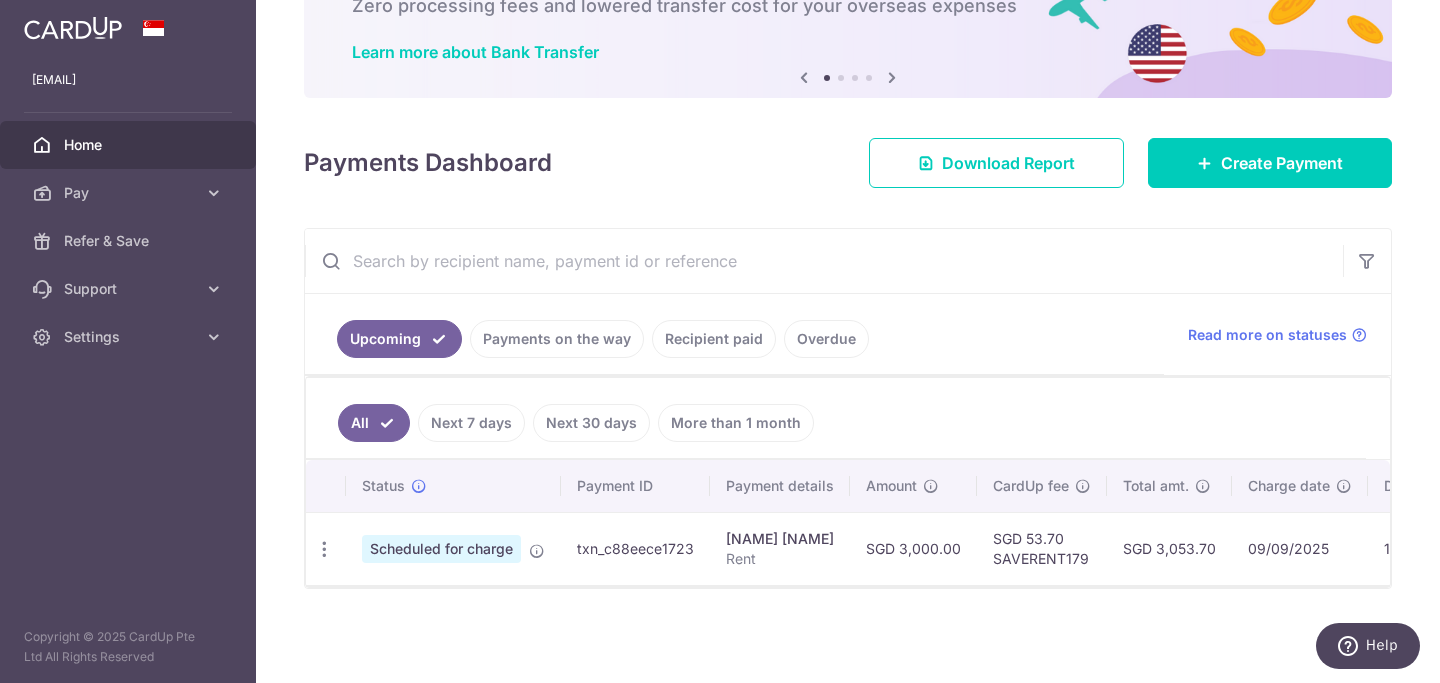 click on "Payments on the way" at bounding box center [557, 339] 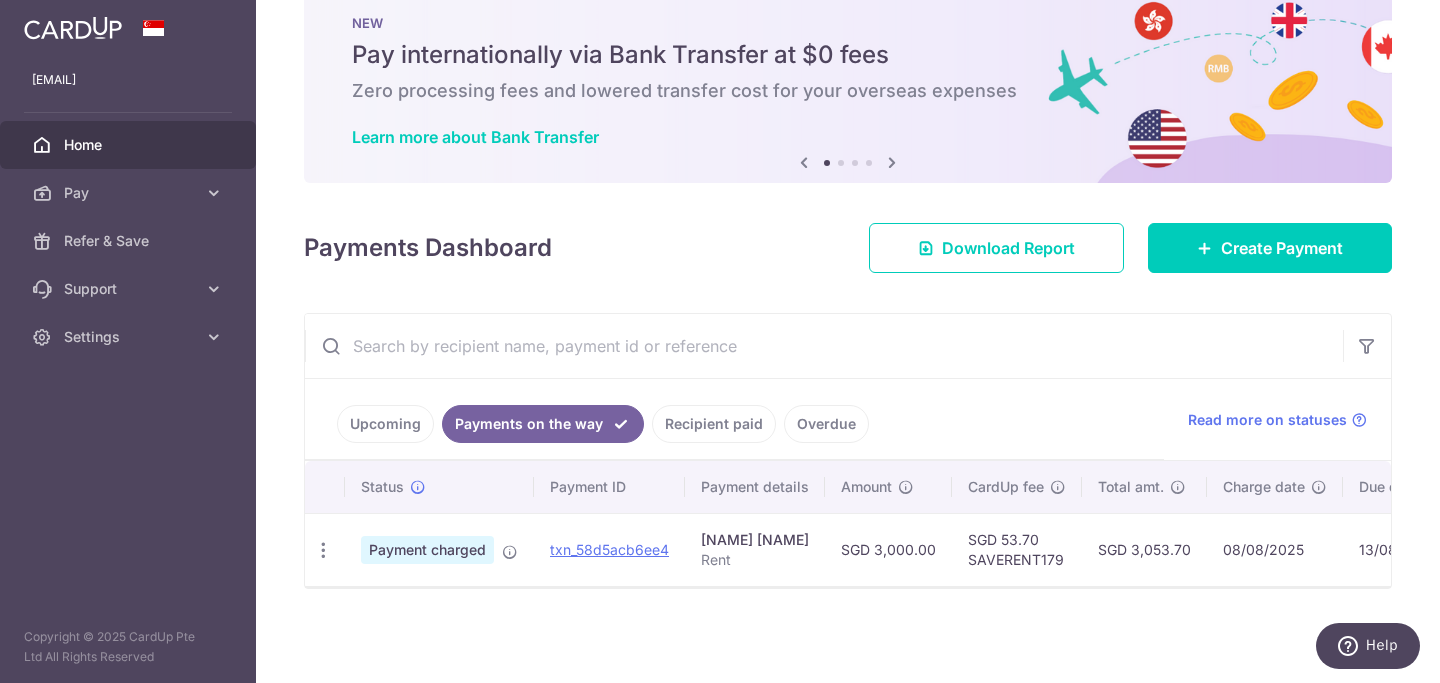 scroll, scrollTop: 49, scrollLeft: 0, axis: vertical 